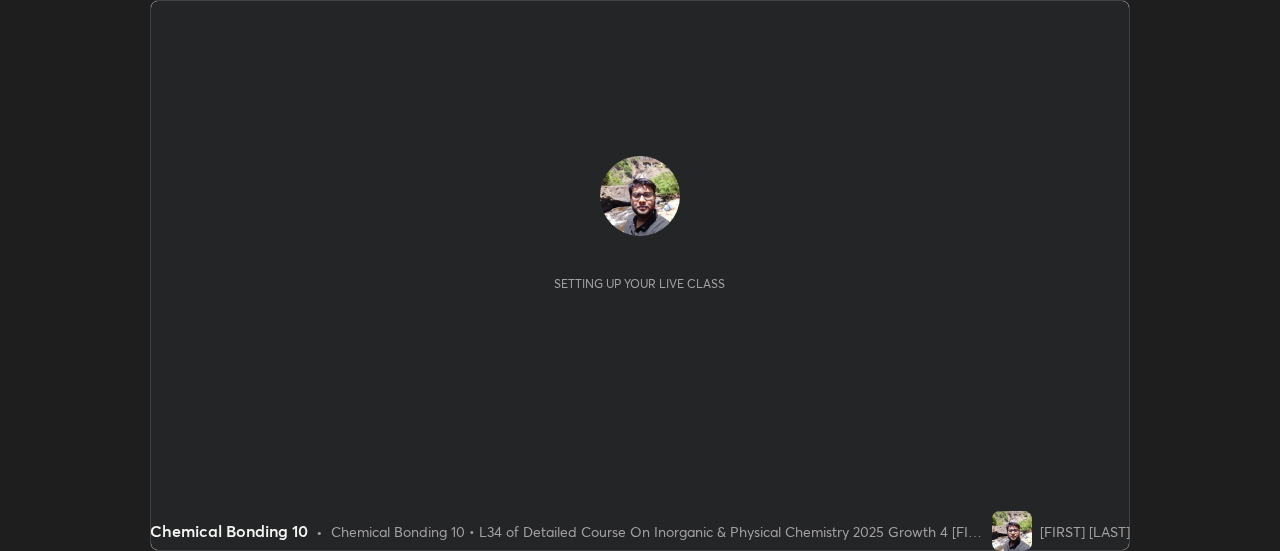 scroll, scrollTop: 0, scrollLeft: 0, axis: both 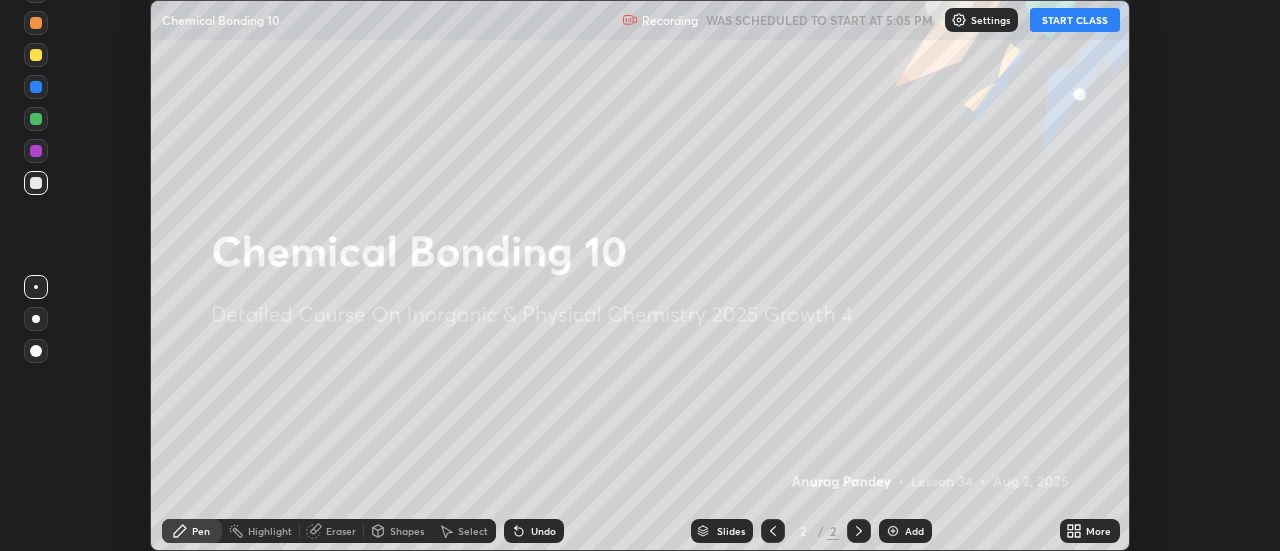 click on "START CLASS" at bounding box center (1075, 20) 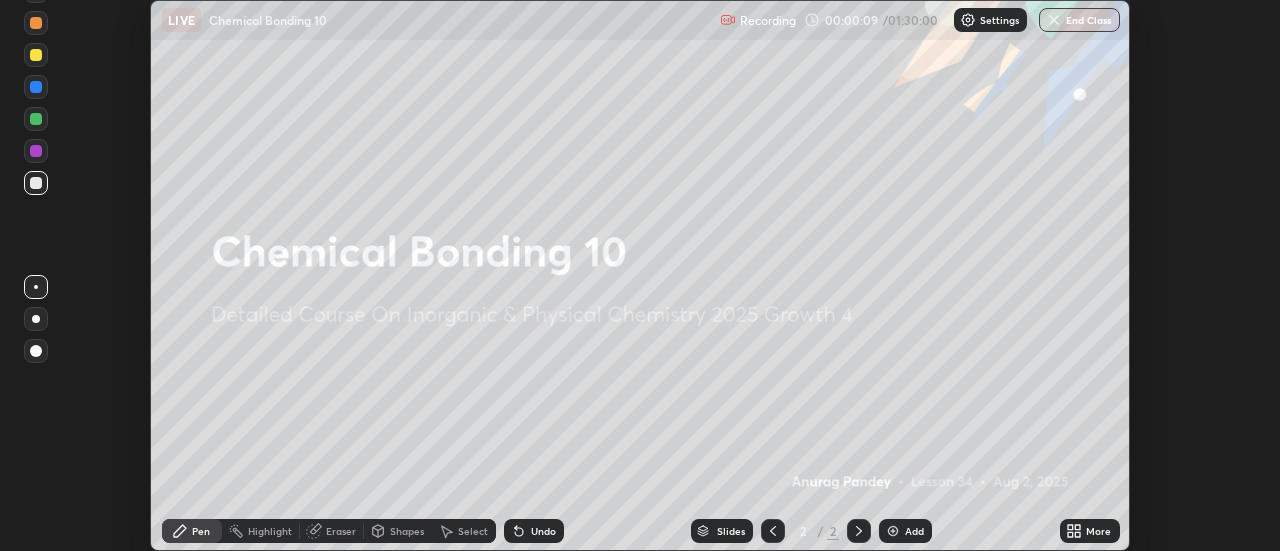click 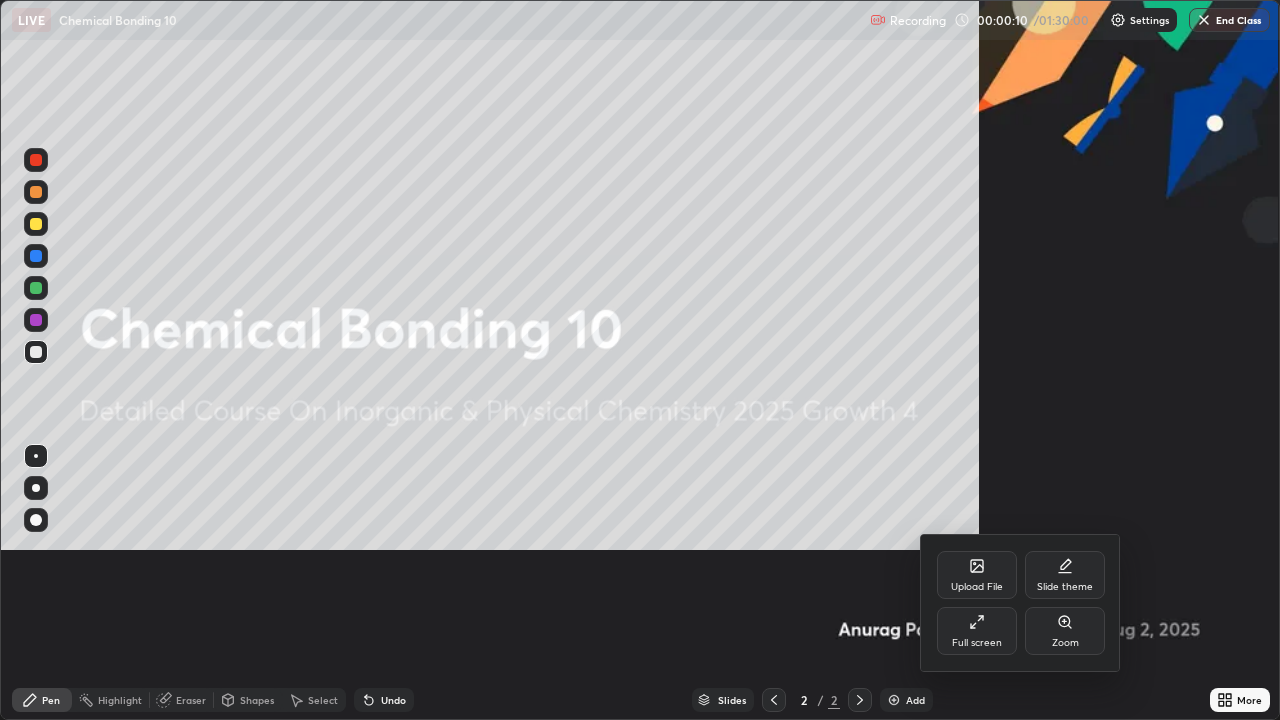 scroll, scrollTop: 99280, scrollLeft: 98720, axis: both 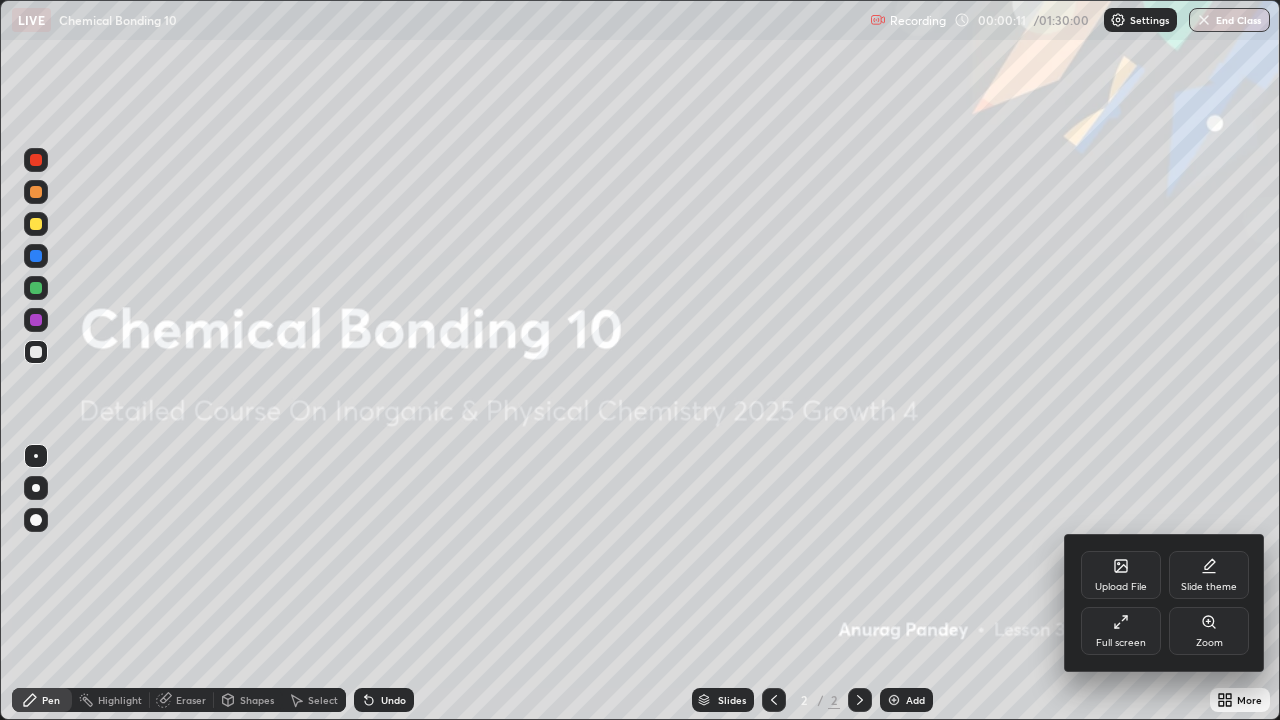 click at bounding box center (640, 360) 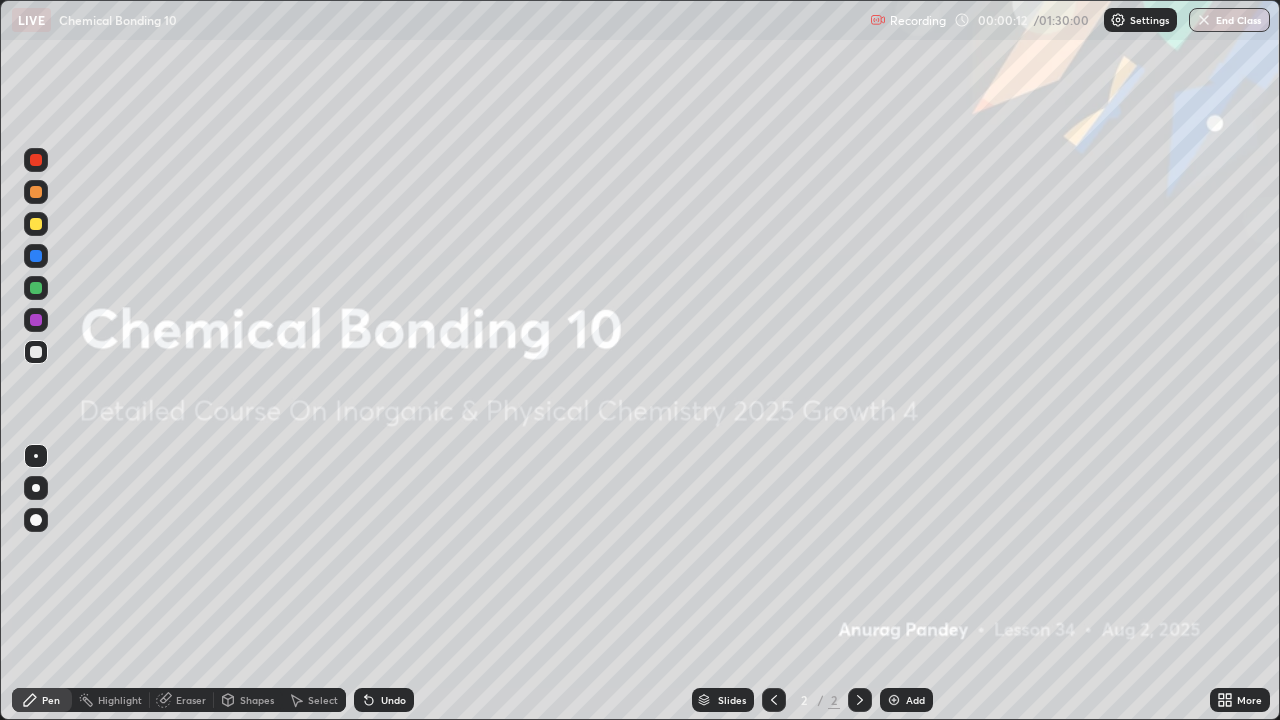 click at bounding box center (894, 700) 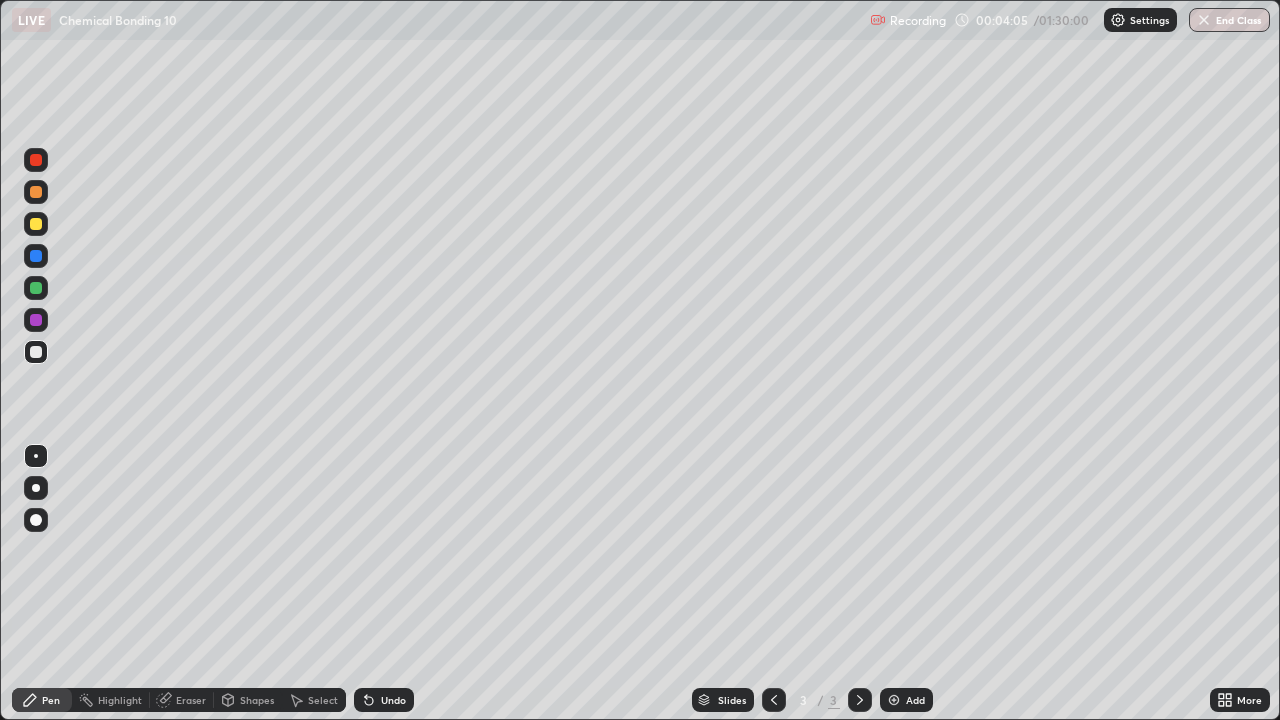 click at bounding box center [894, 700] 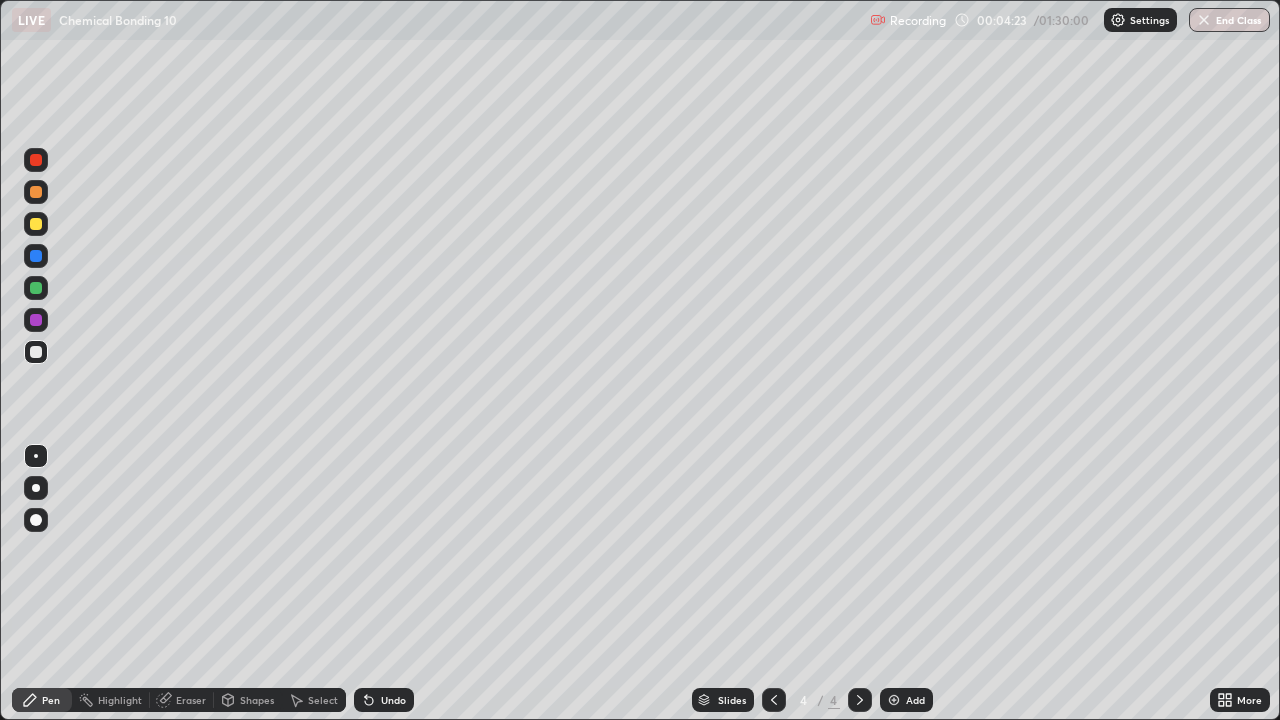 click on "Undo" at bounding box center [393, 700] 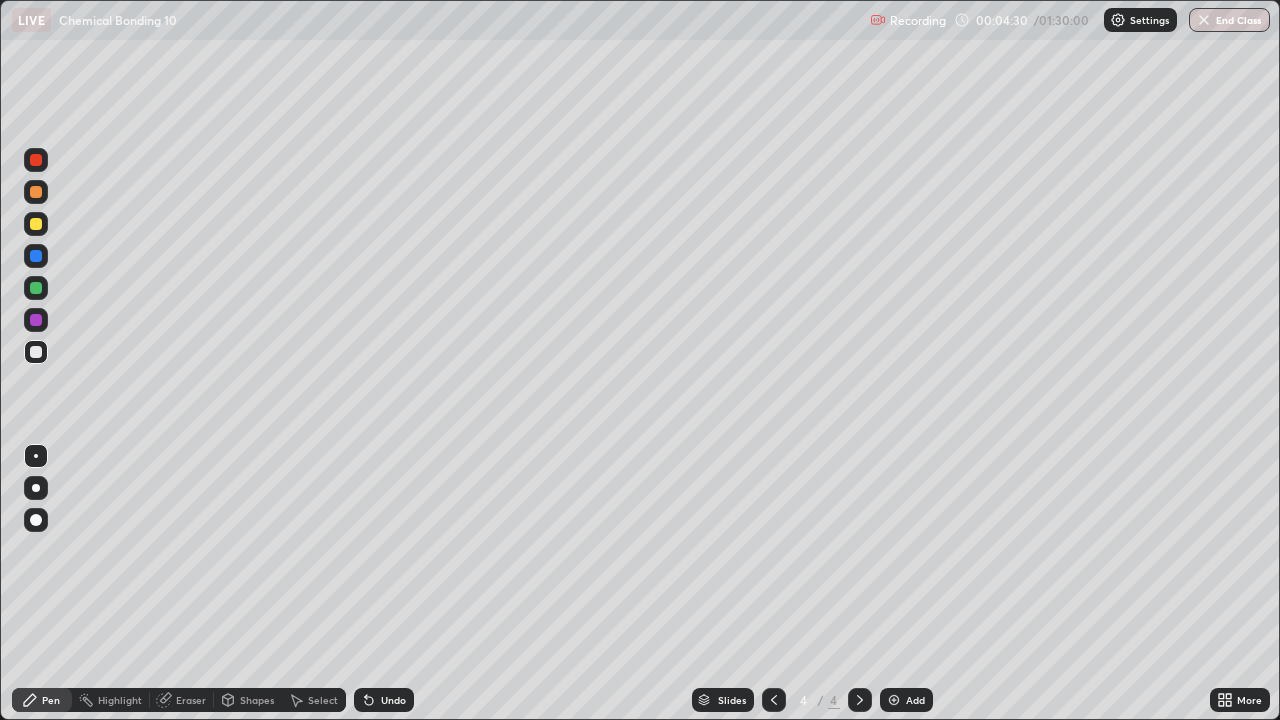 click at bounding box center [36, 224] 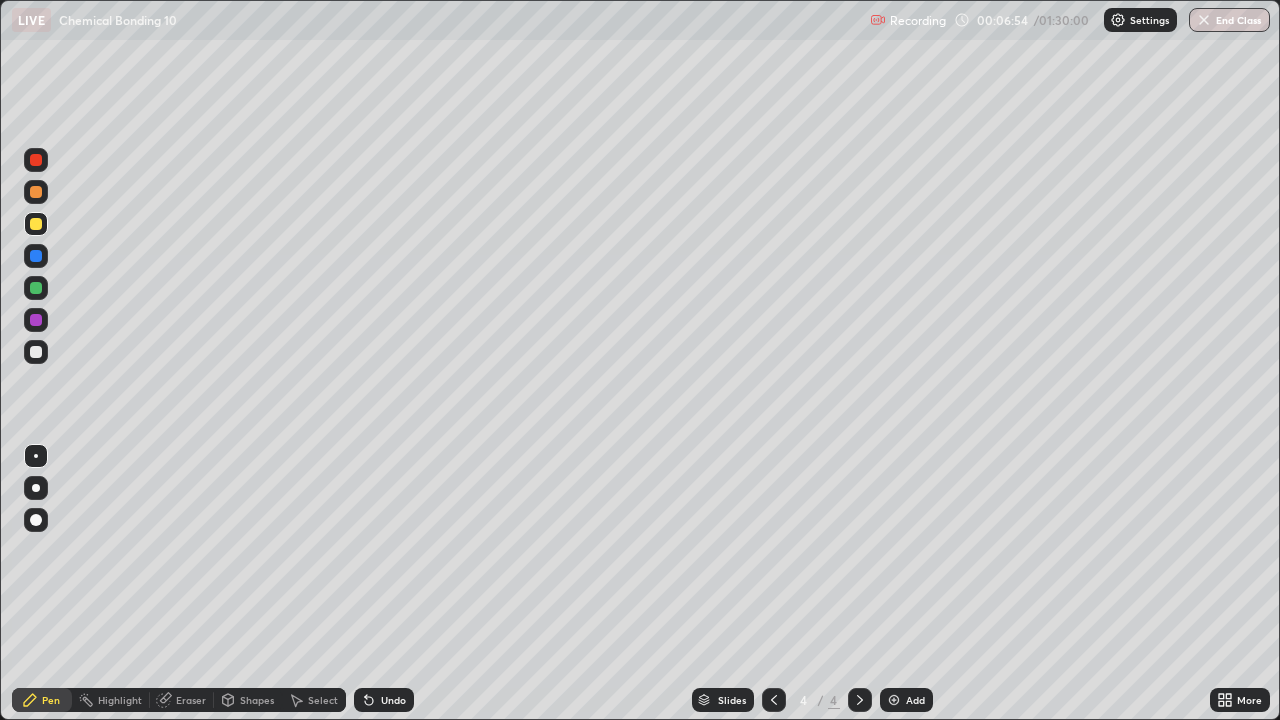click on "Undo" at bounding box center [393, 700] 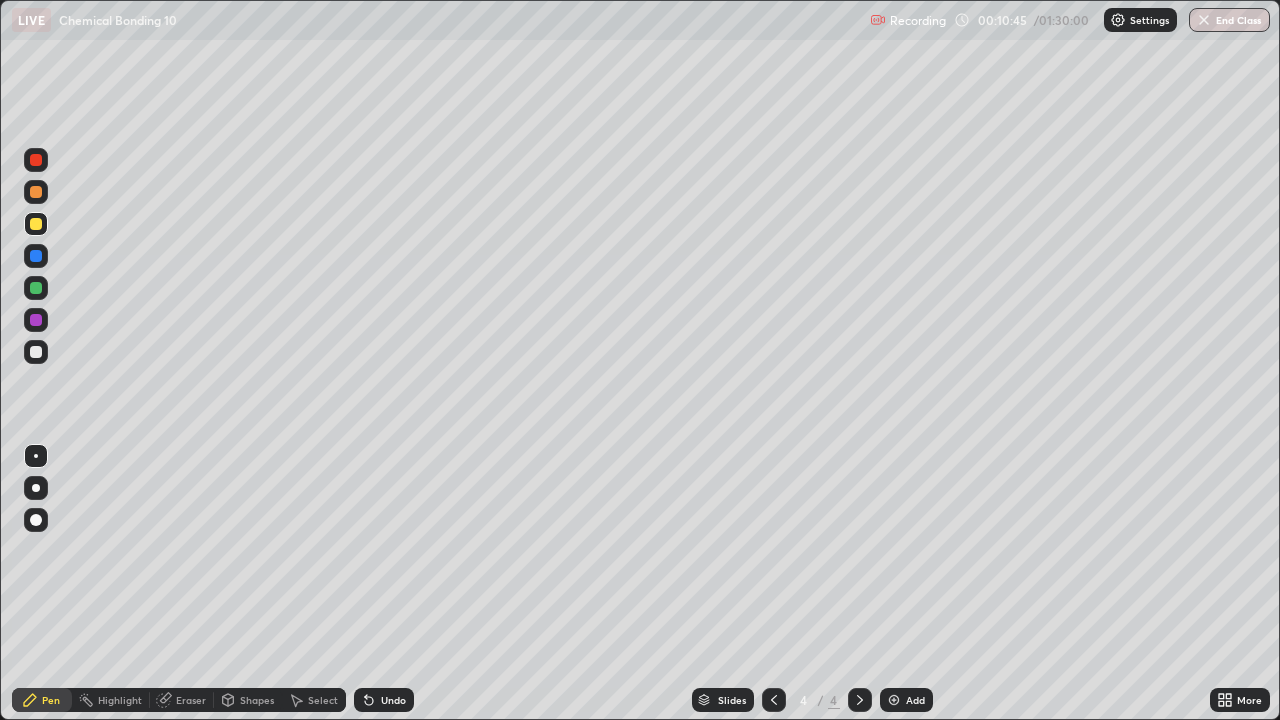 click at bounding box center (36, 288) 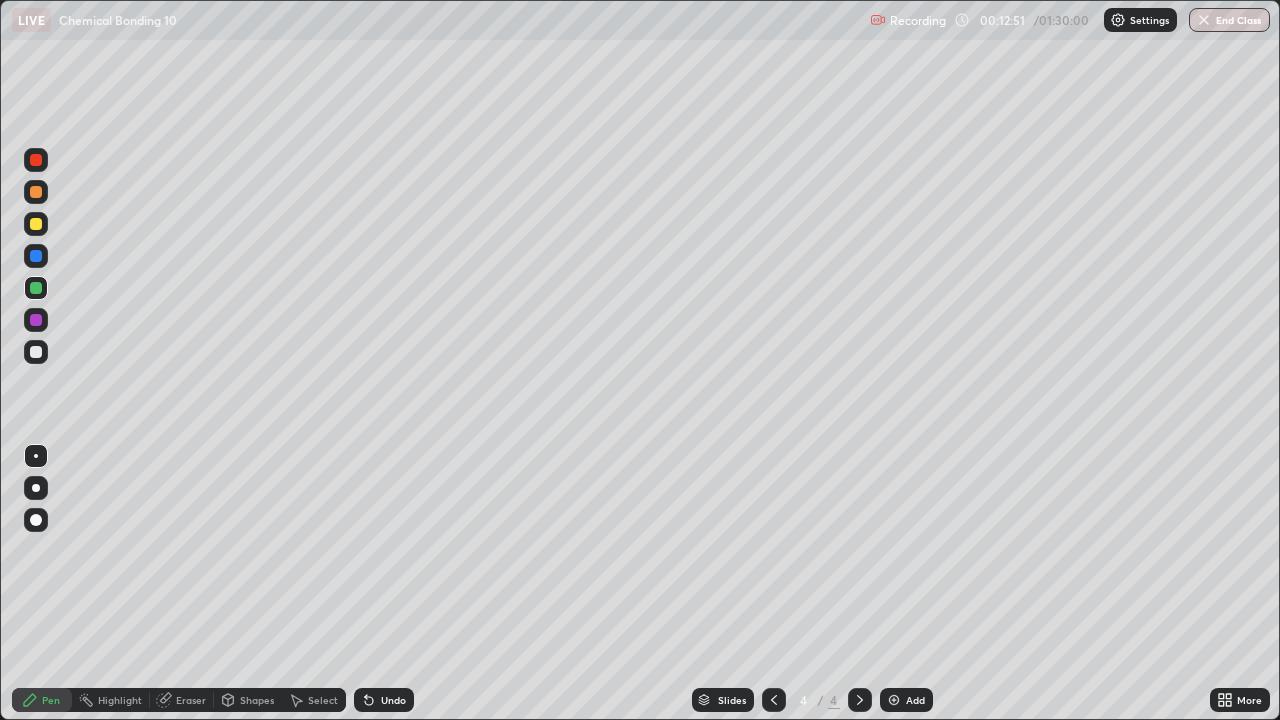 click 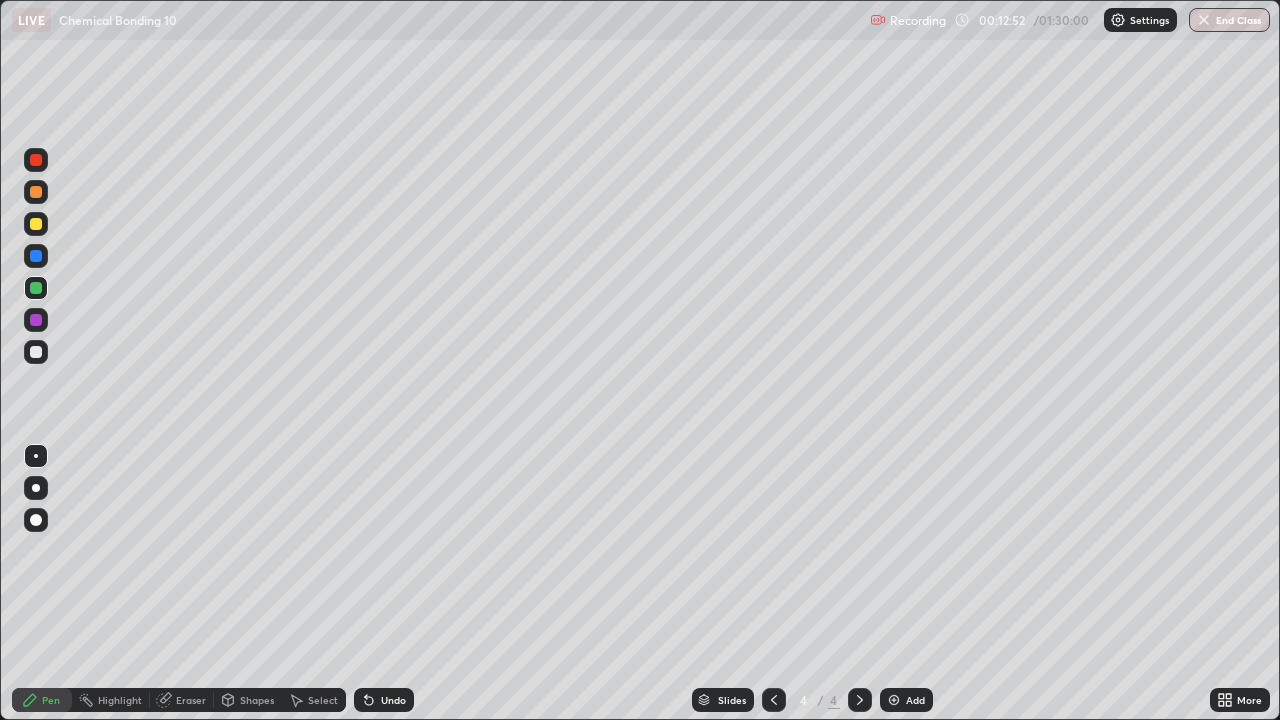 click at bounding box center [894, 700] 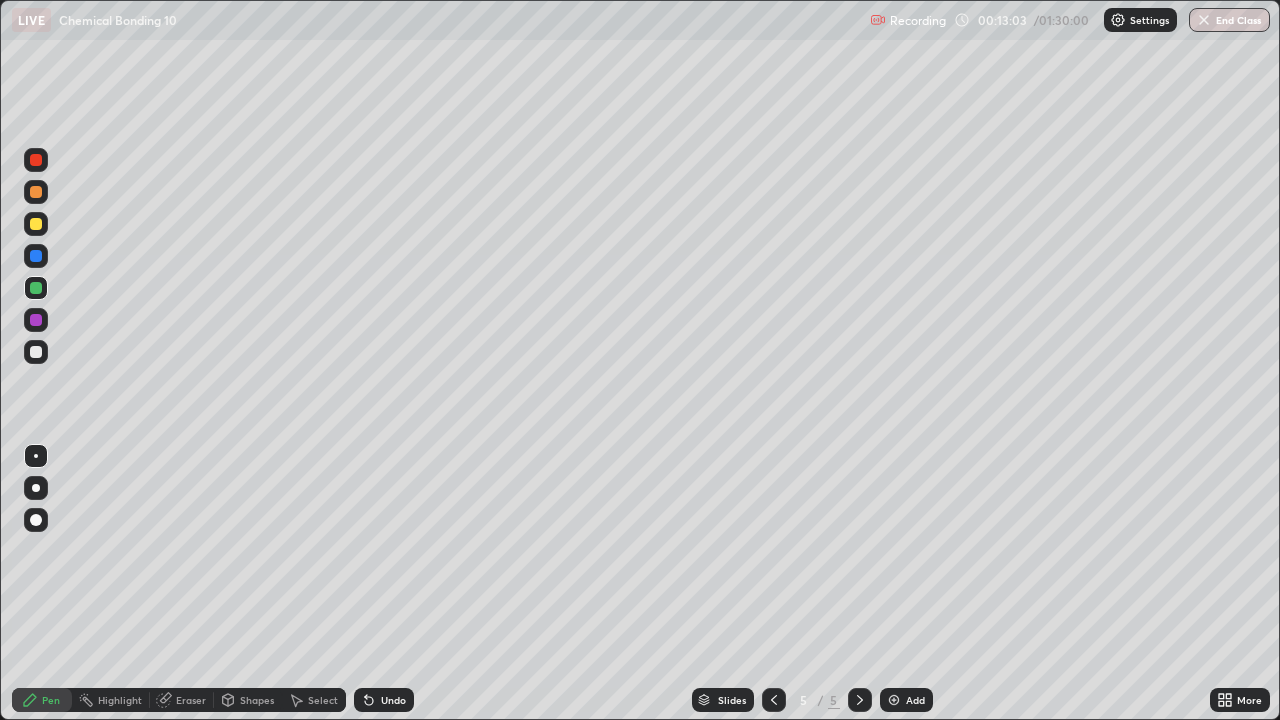 click on "Undo" at bounding box center [393, 700] 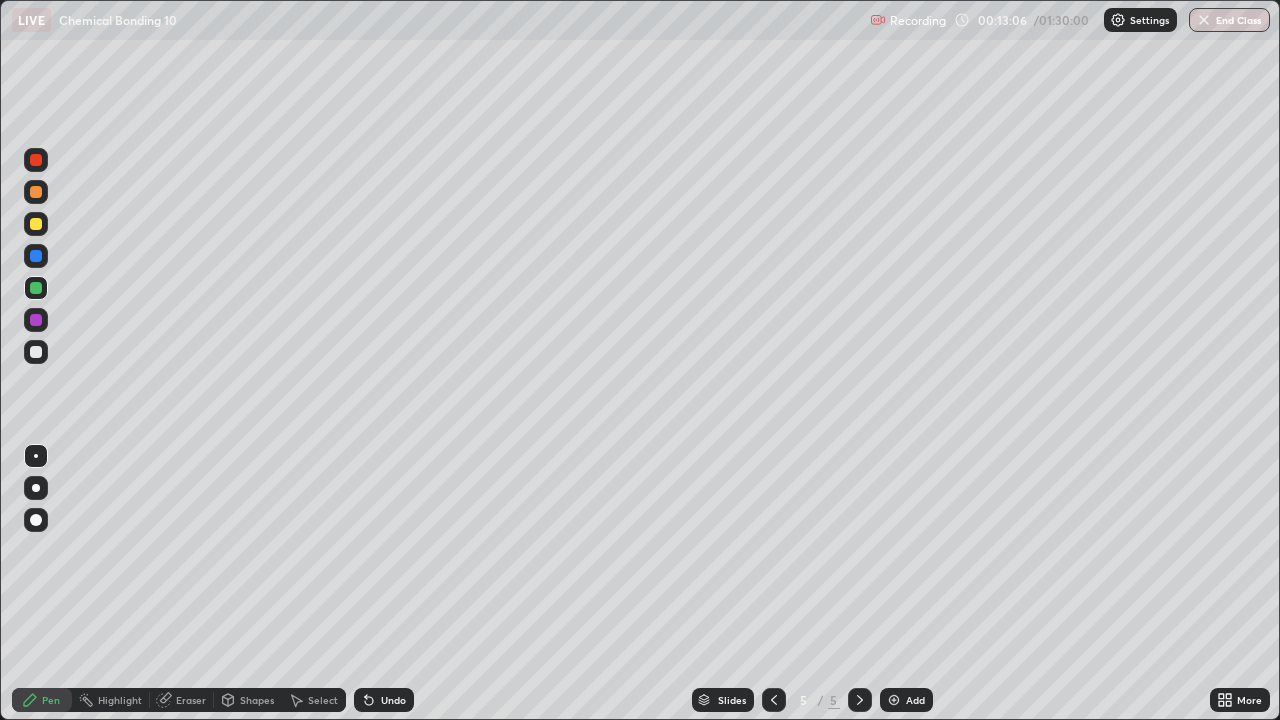 click on "Undo" at bounding box center [393, 700] 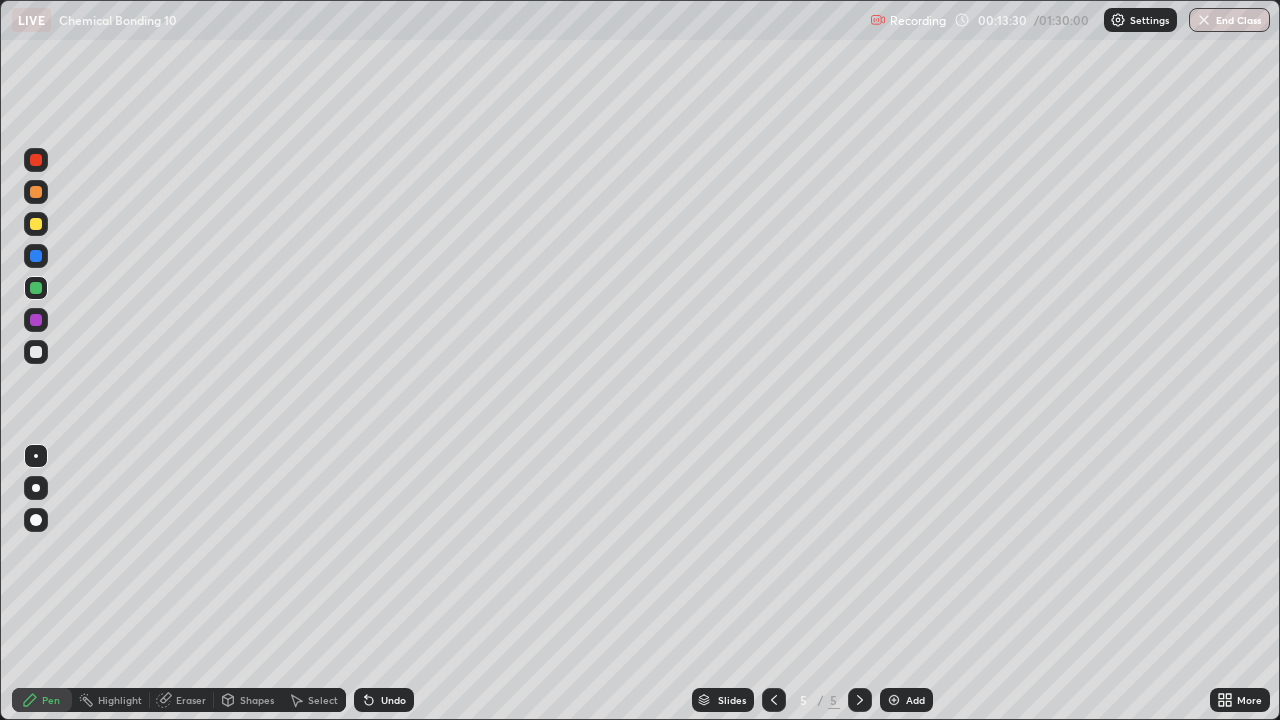 click on "Undo" at bounding box center (384, 700) 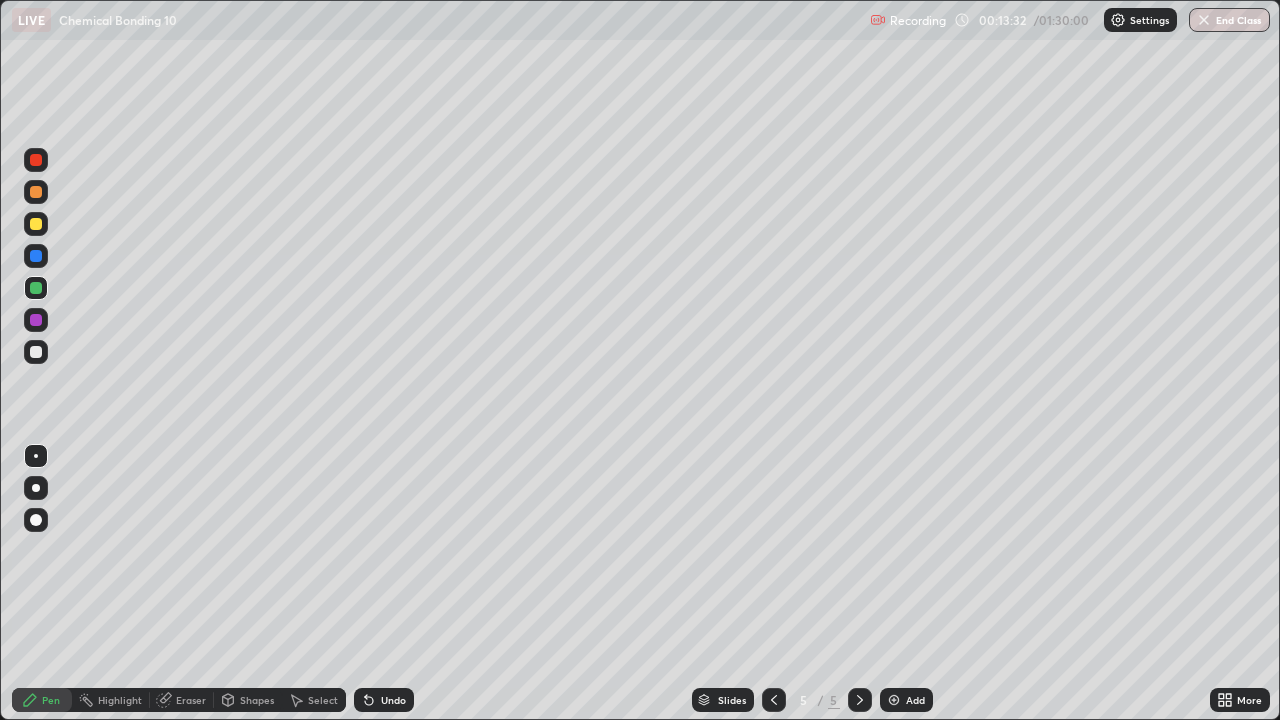 click on "Undo" at bounding box center (384, 700) 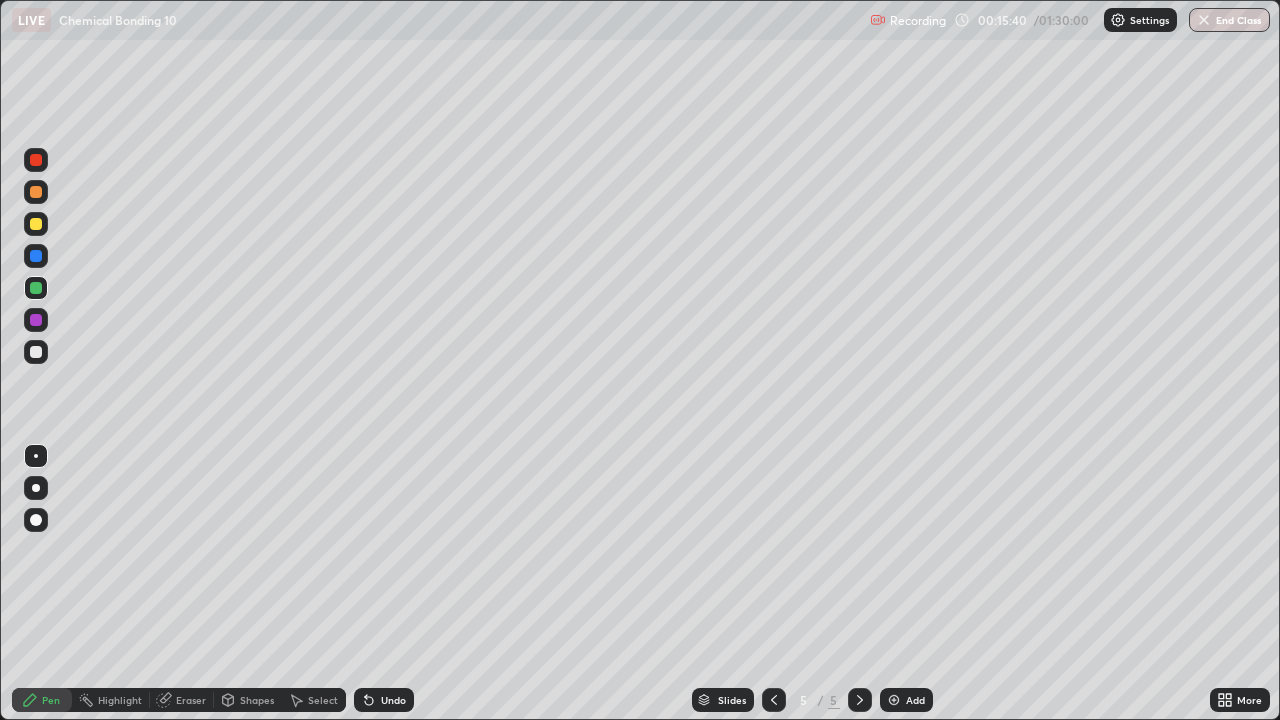 click on "Undo" at bounding box center (384, 700) 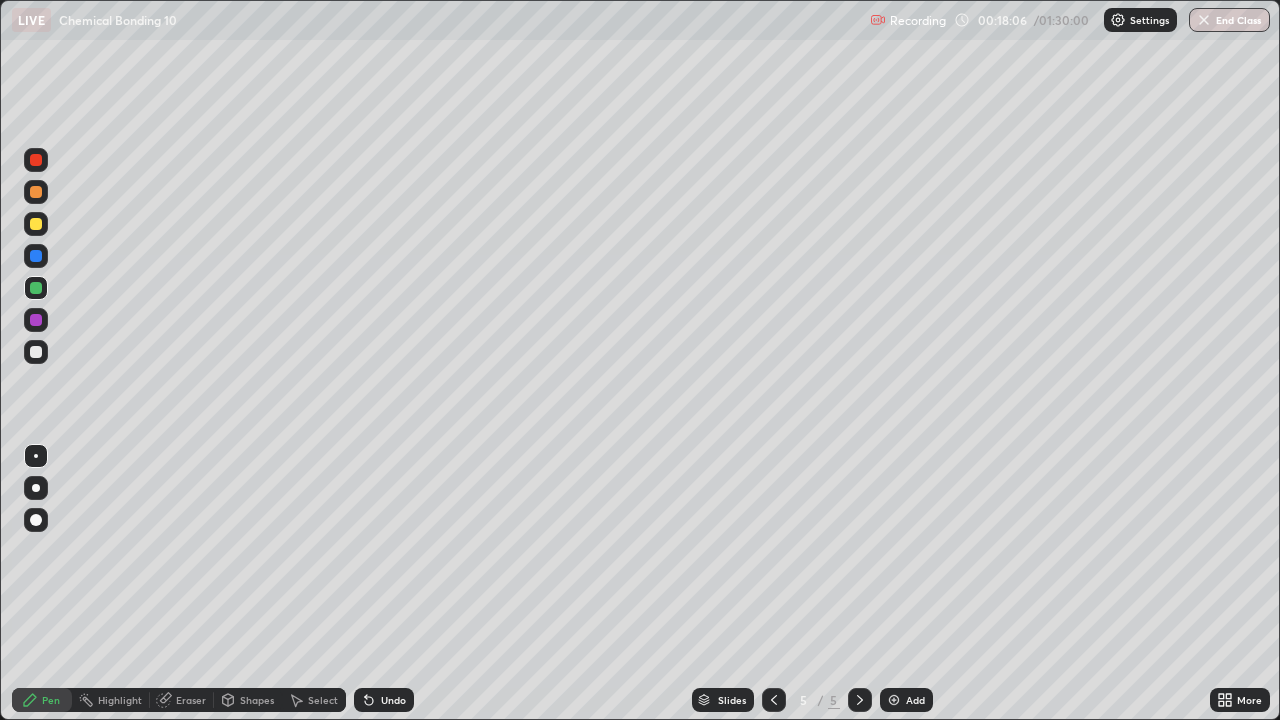 click at bounding box center [36, 224] 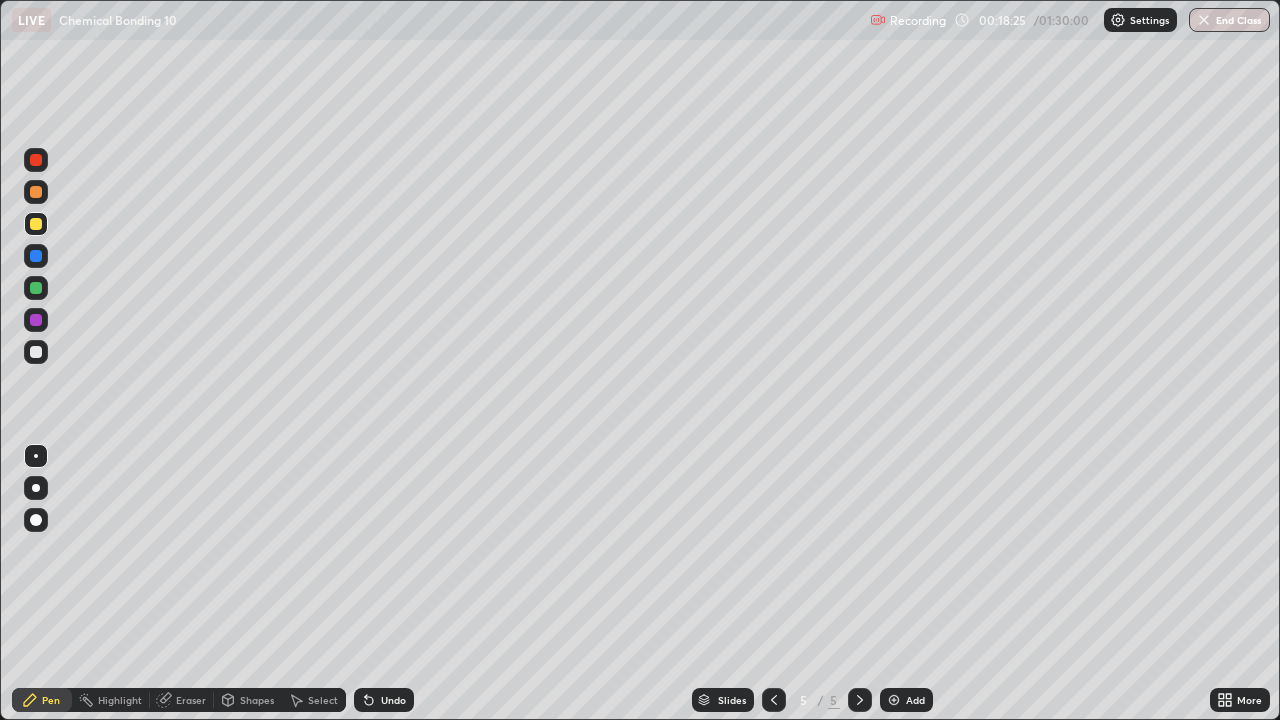 click on "Select" at bounding box center (323, 700) 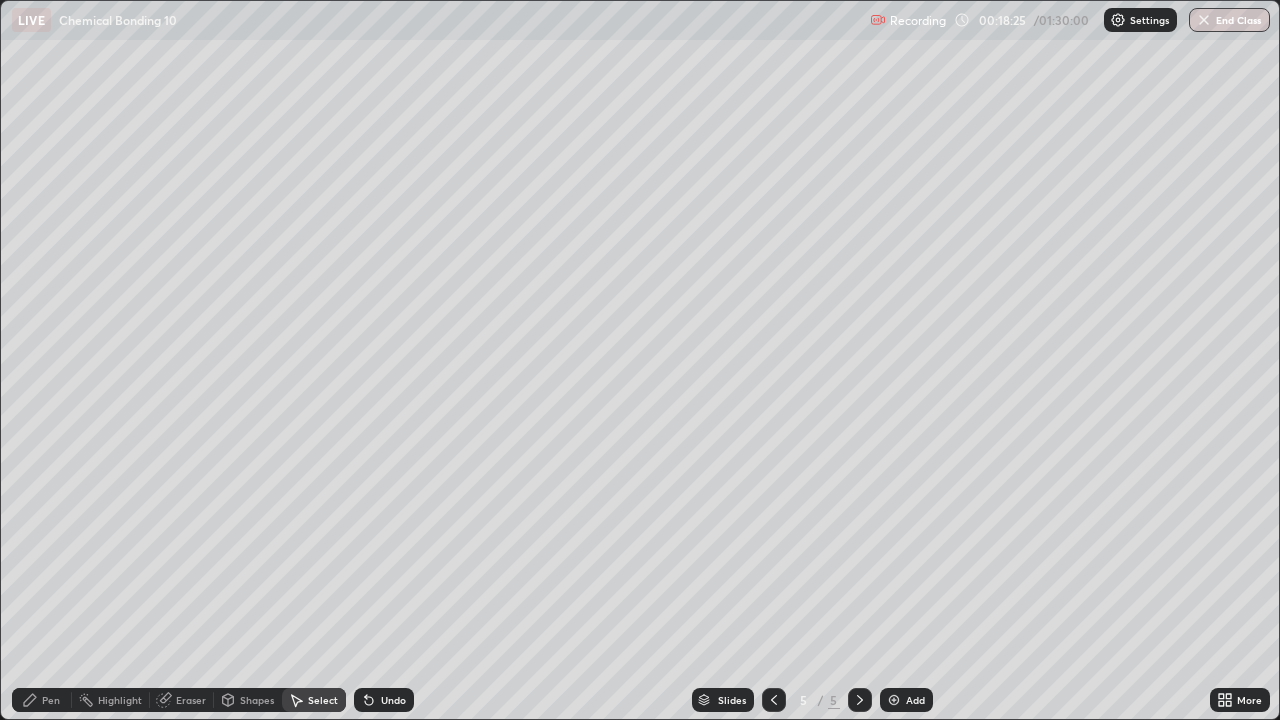 click on "Select" at bounding box center [323, 700] 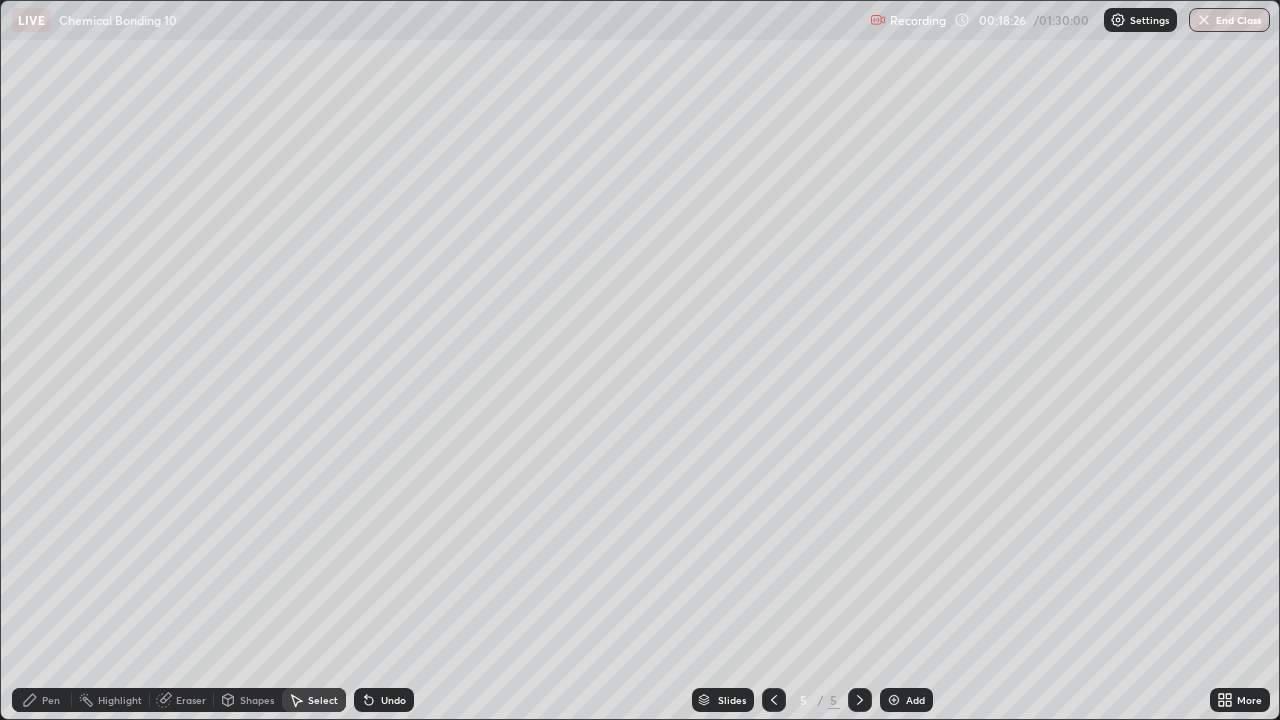 click on "Select" at bounding box center (323, 700) 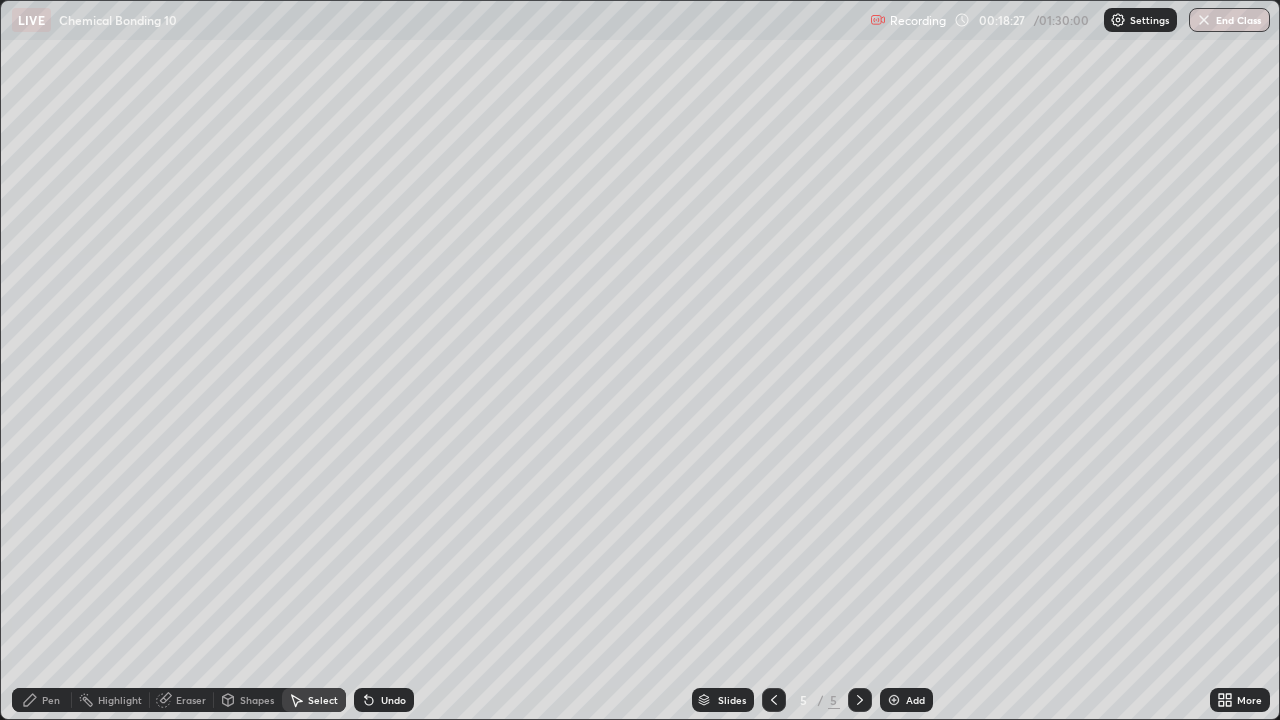 click on "Select" at bounding box center [314, 700] 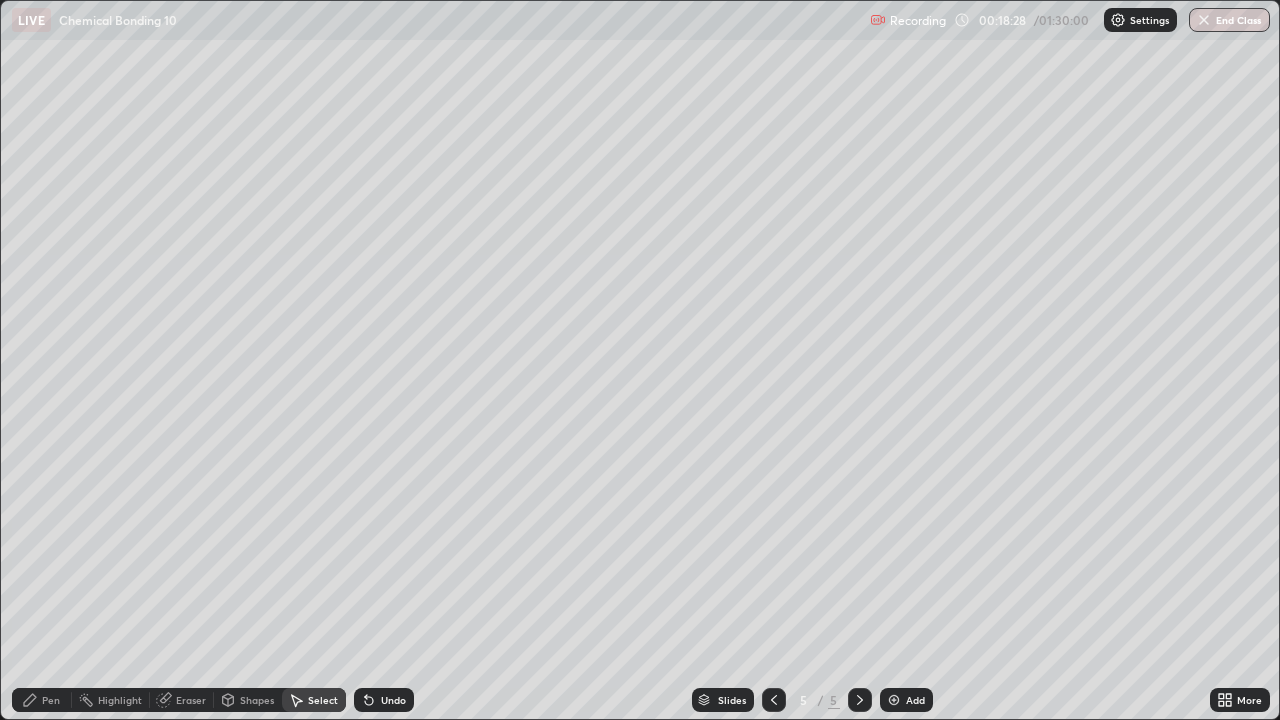 click on "Undo" at bounding box center (384, 700) 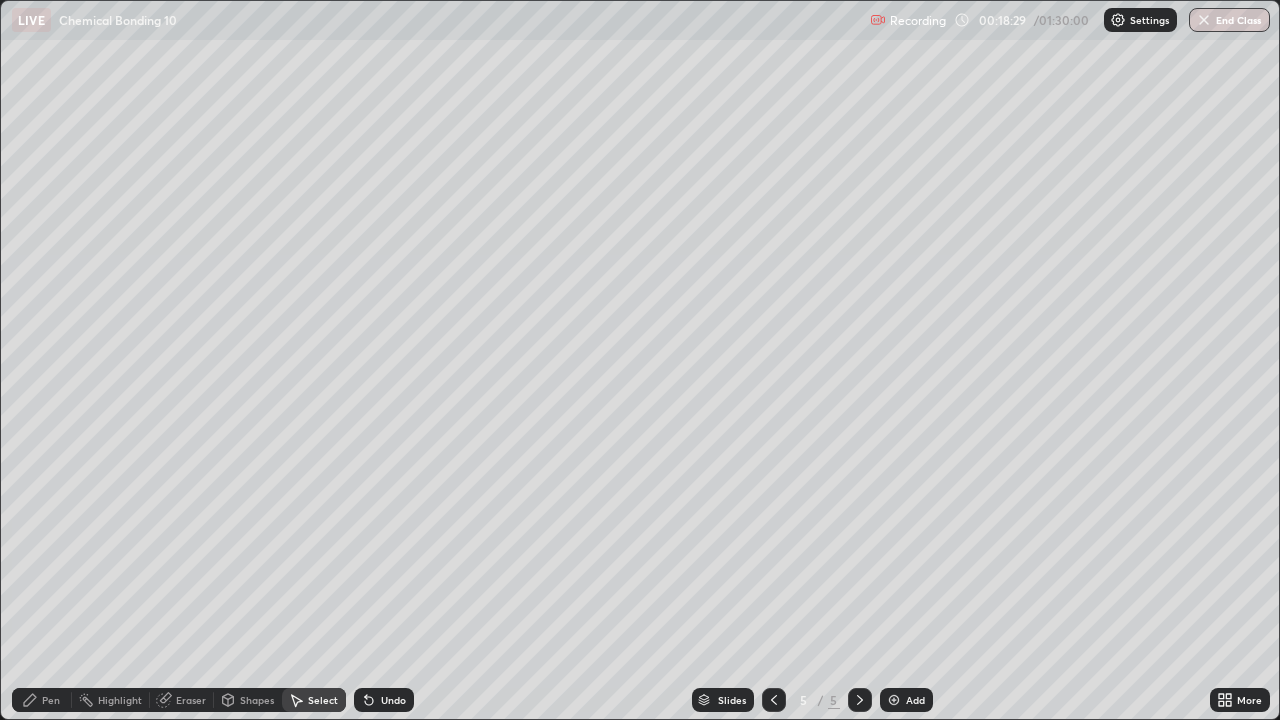 click on "Undo" at bounding box center (384, 700) 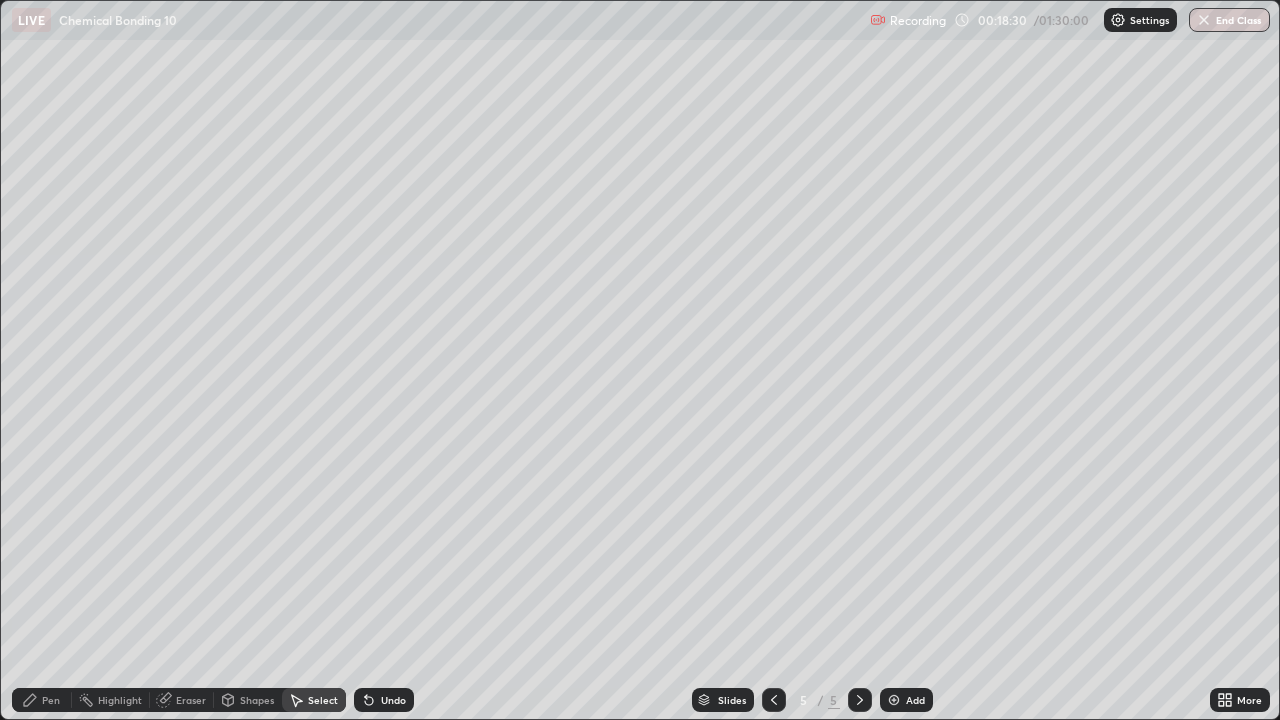 click on "Undo" at bounding box center (384, 700) 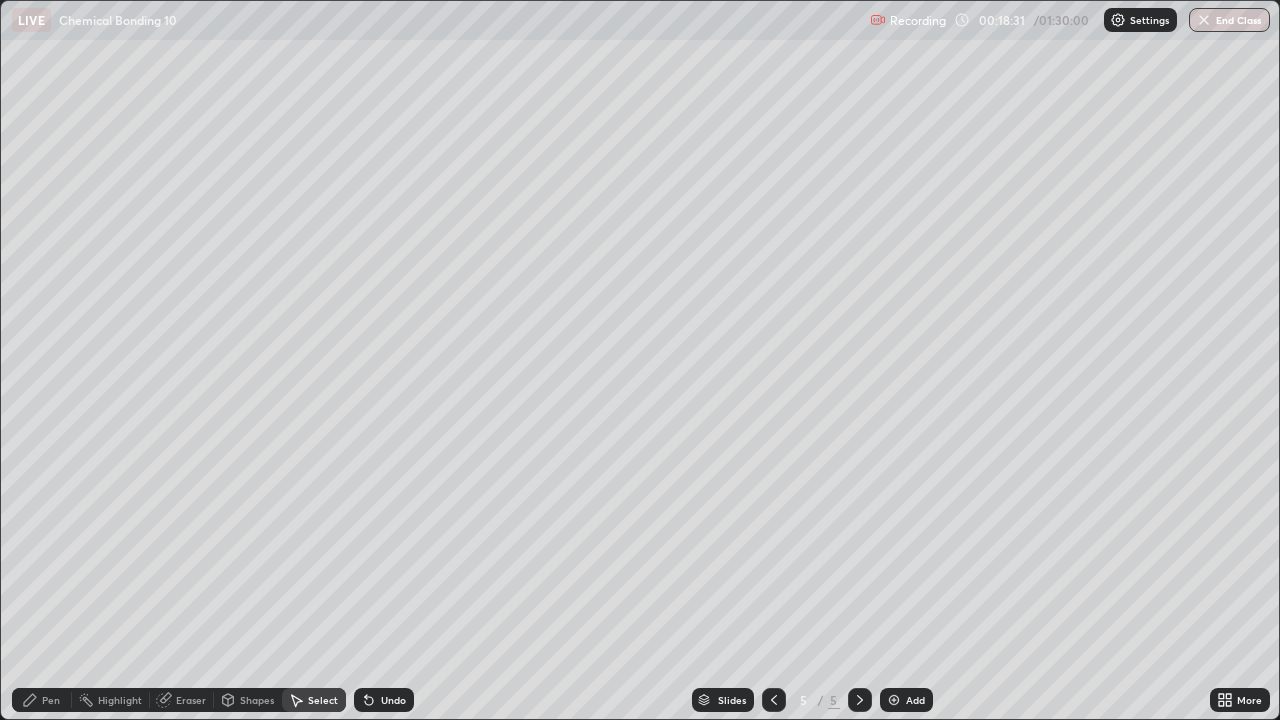 click on "Undo" at bounding box center [384, 700] 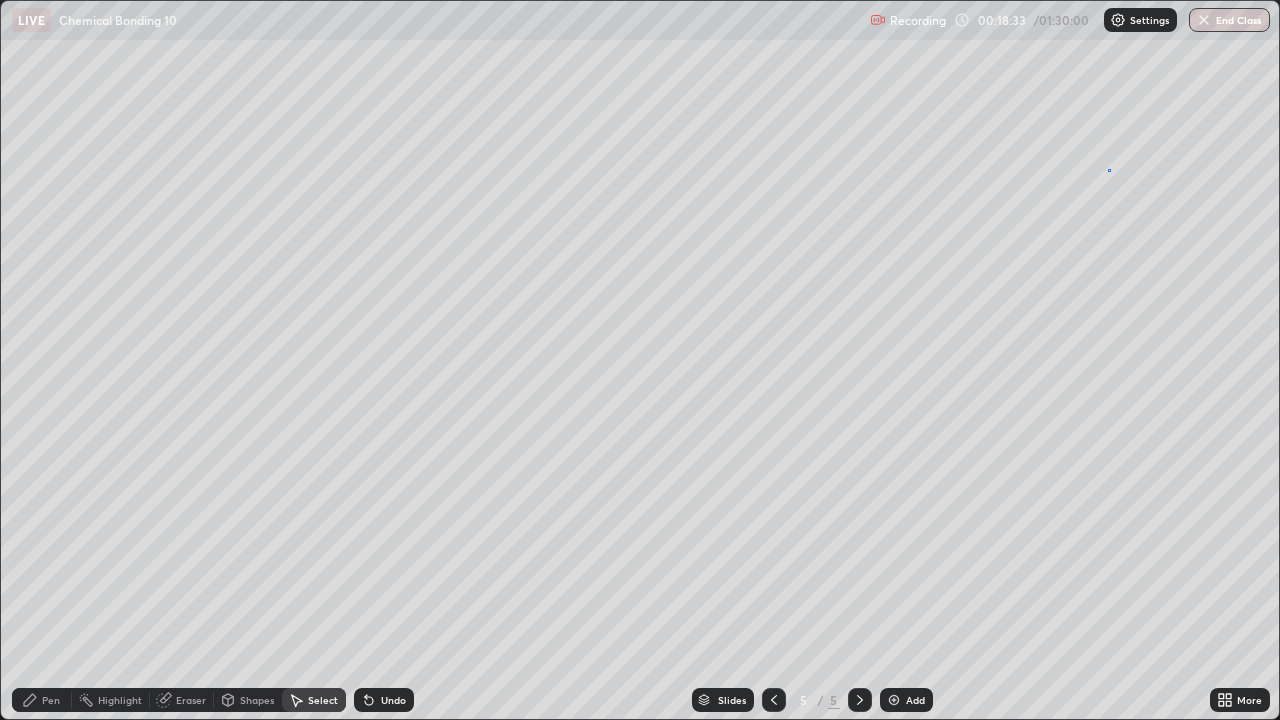 click on "0 ° Undo Copy Duplicate Duplicate to new slide Delete" at bounding box center (640, 360) 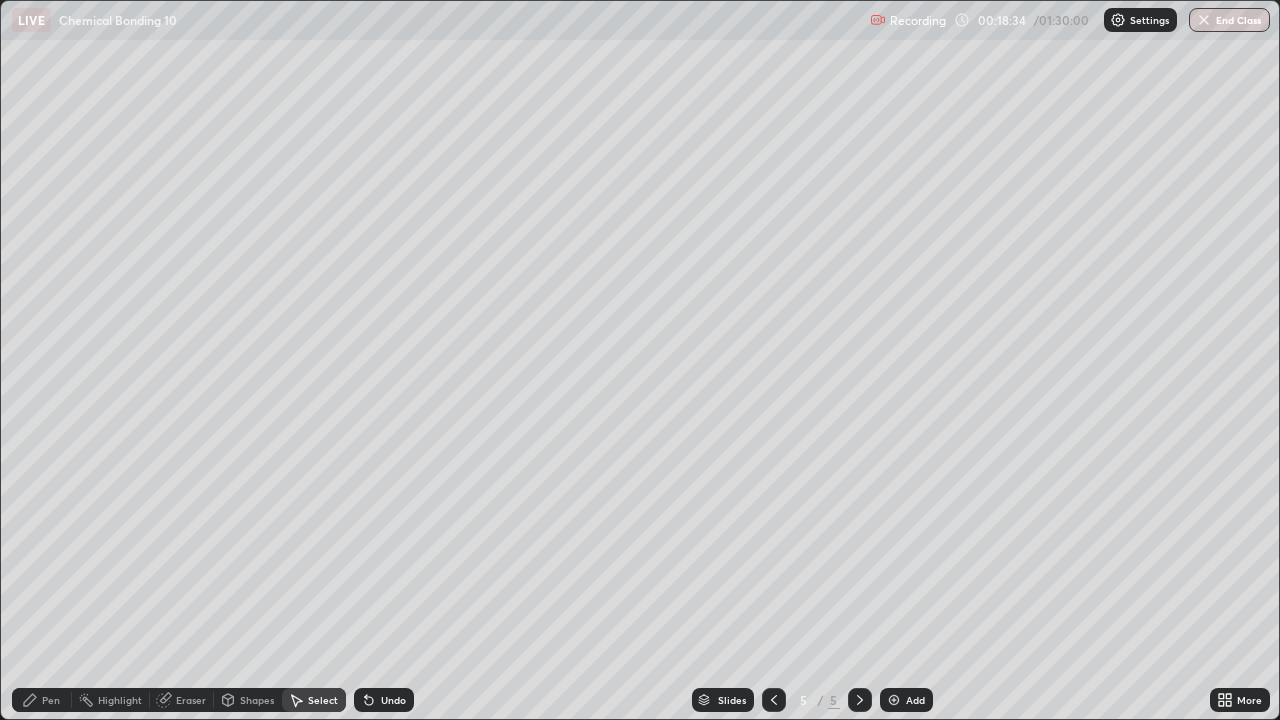 click on "Pen" at bounding box center [51, 700] 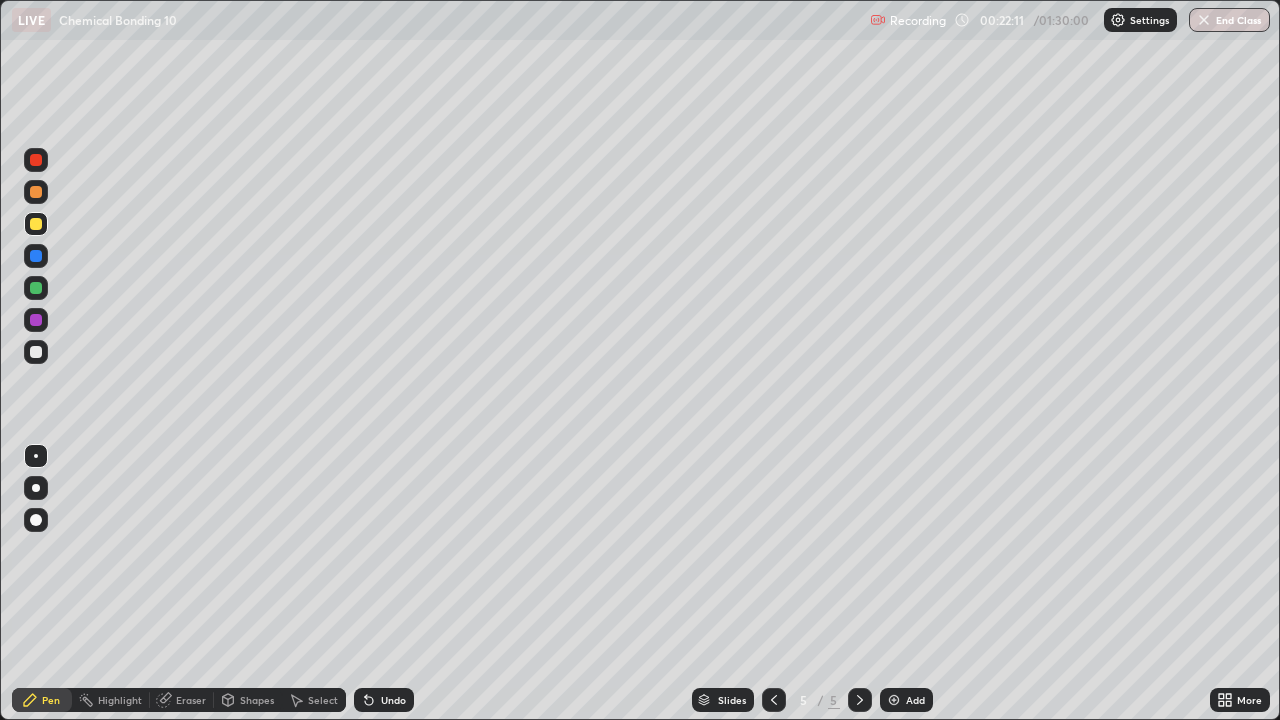click on "Eraser" at bounding box center [191, 700] 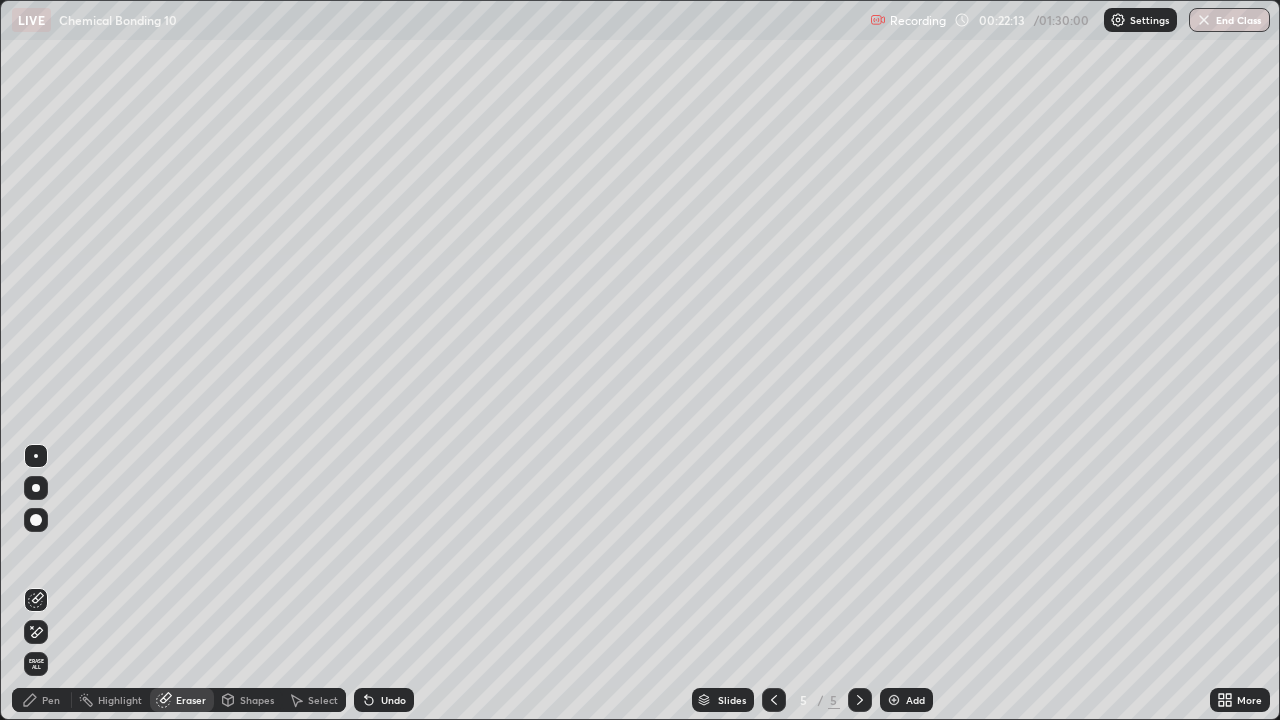 click on "Pen" at bounding box center [51, 700] 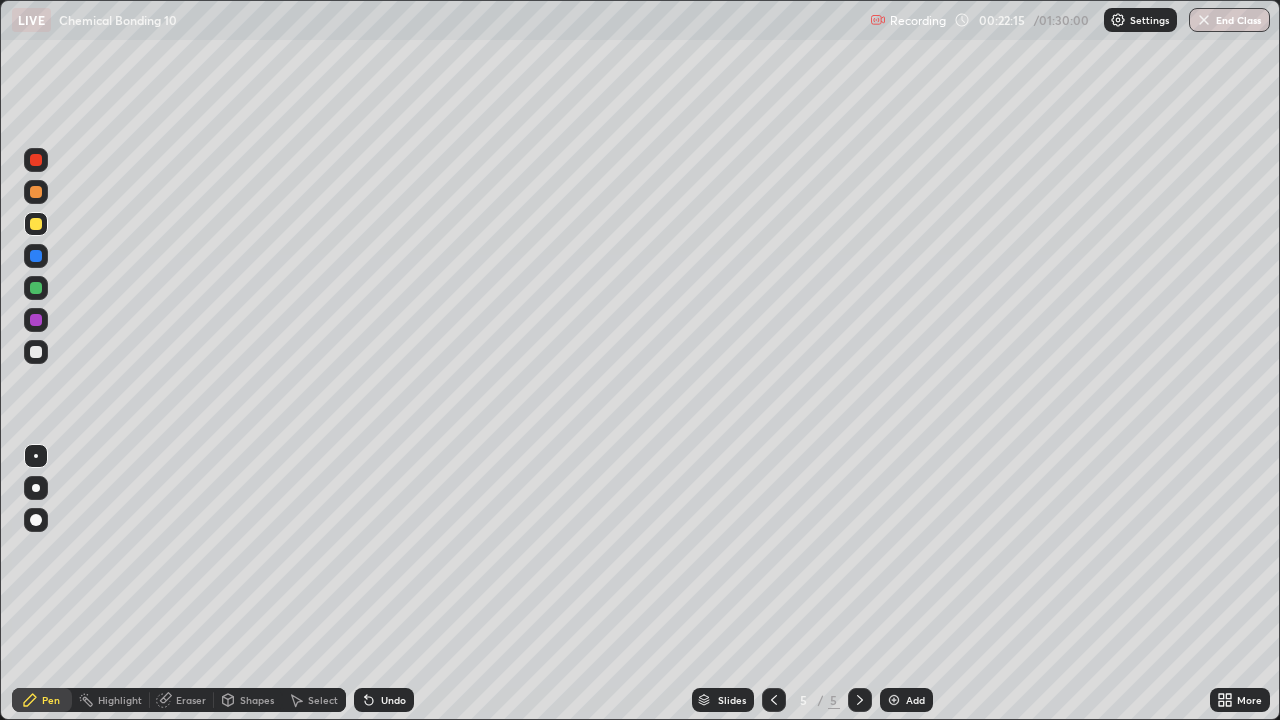click on "Undo" at bounding box center (393, 700) 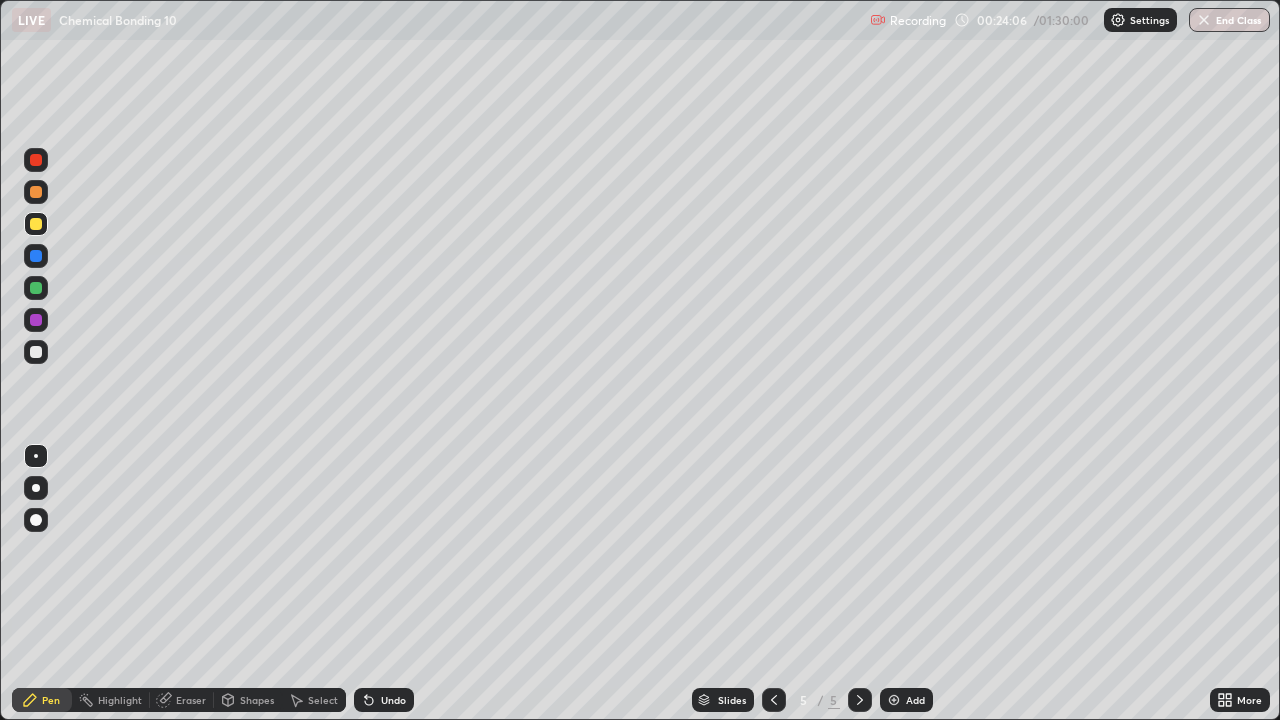 click on "Add" at bounding box center (906, 700) 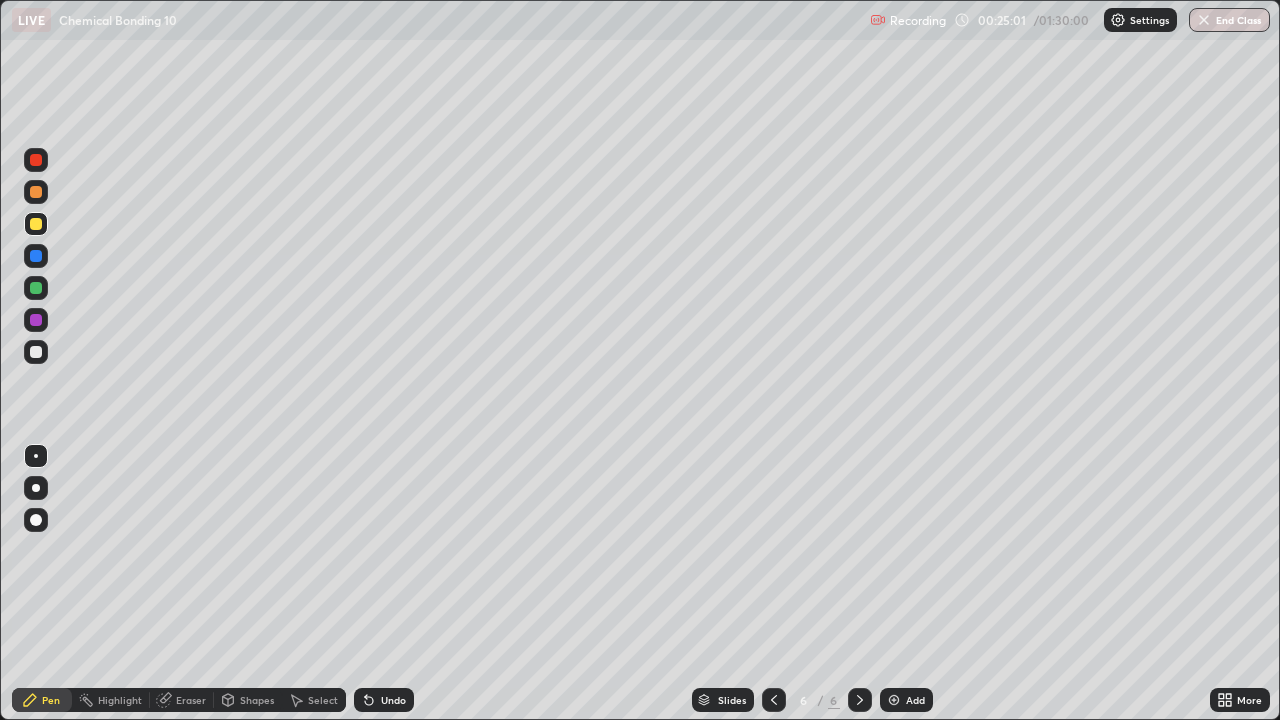 click 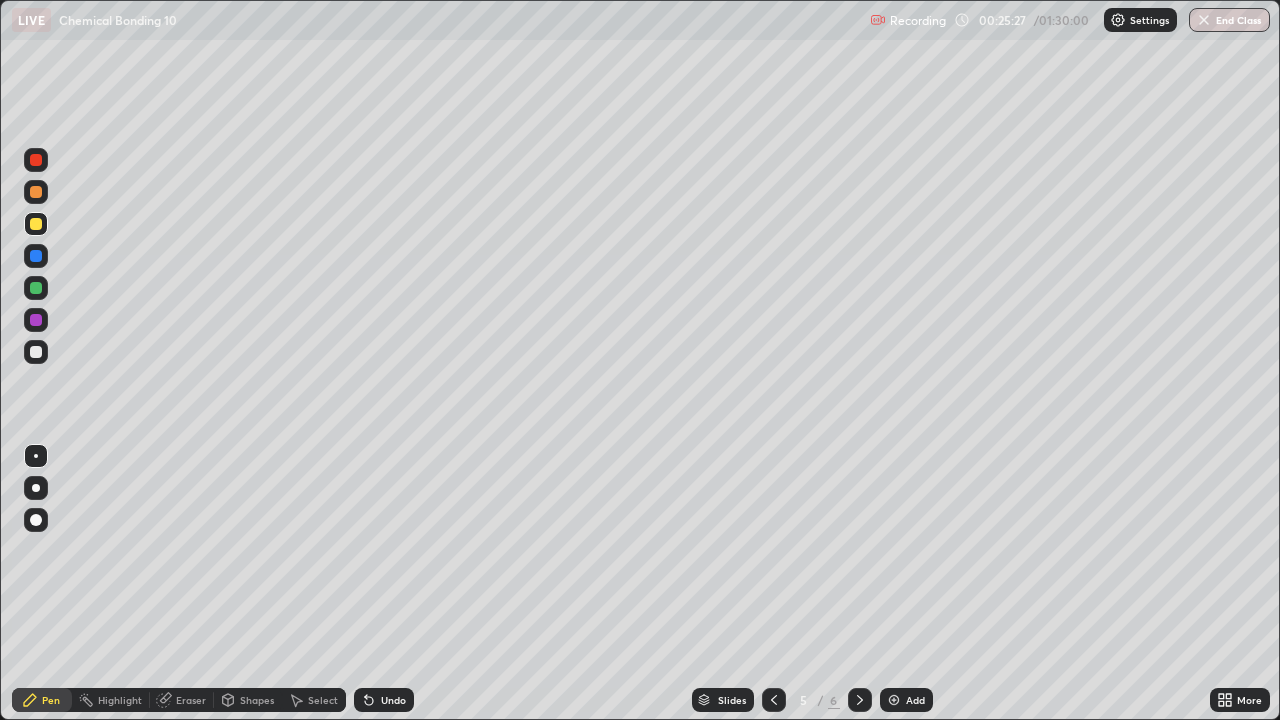 click 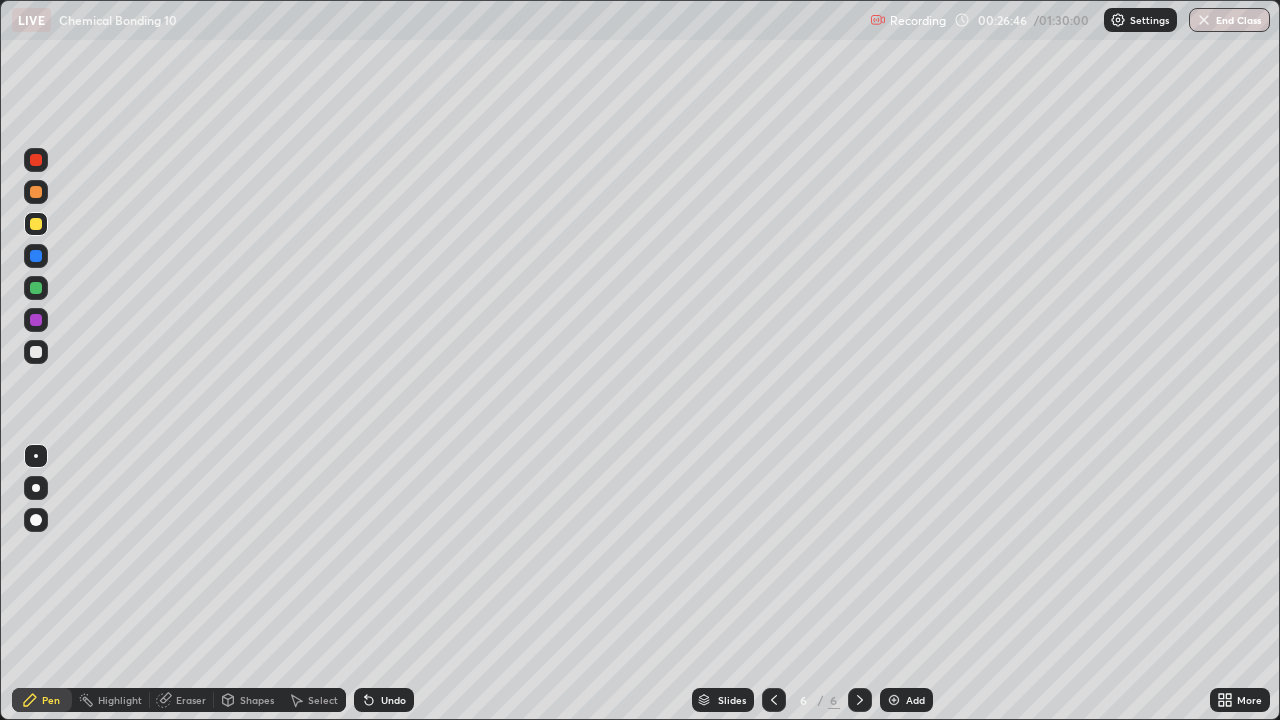 click 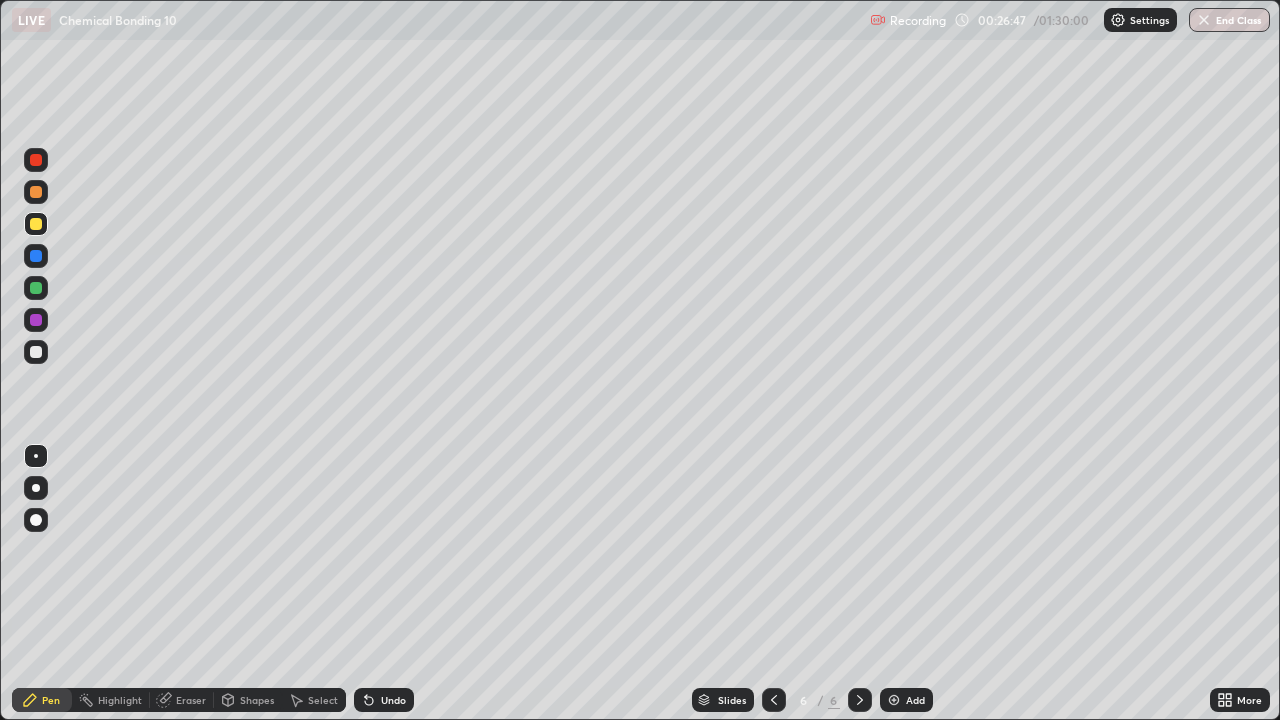 click 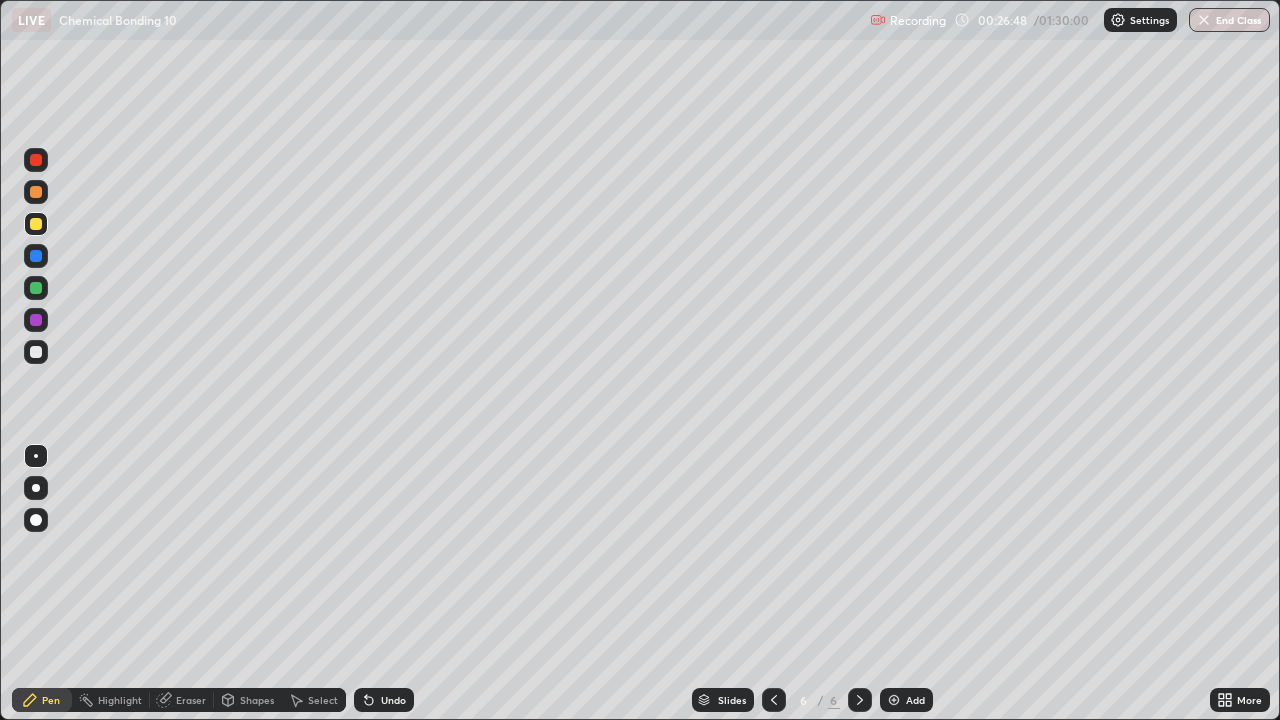 click 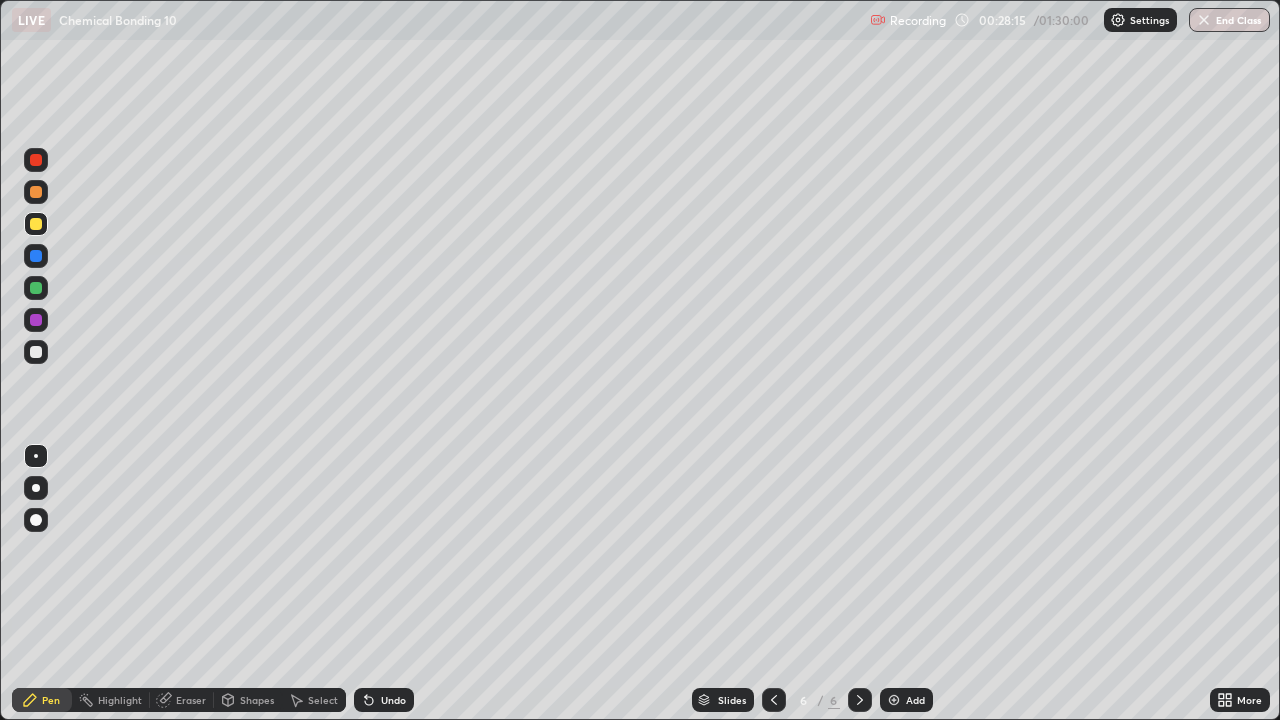 click on "Undo" at bounding box center [393, 700] 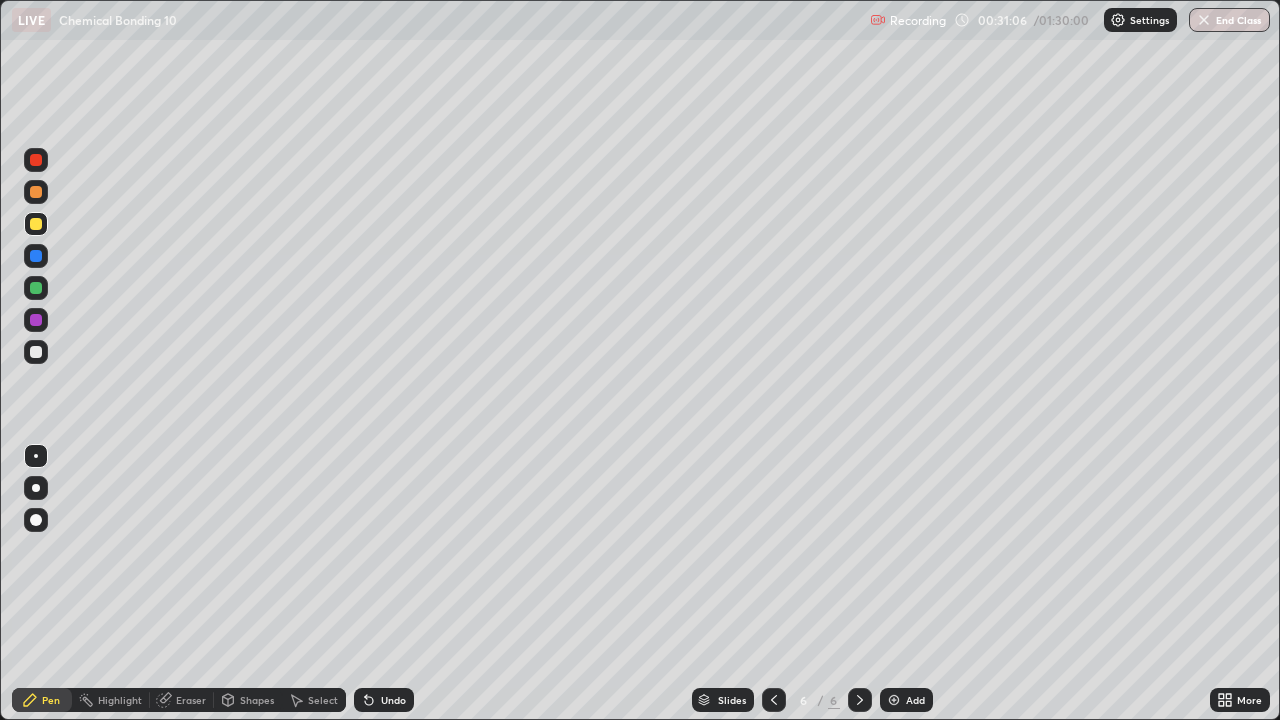 click at bounding box center (36, 288) 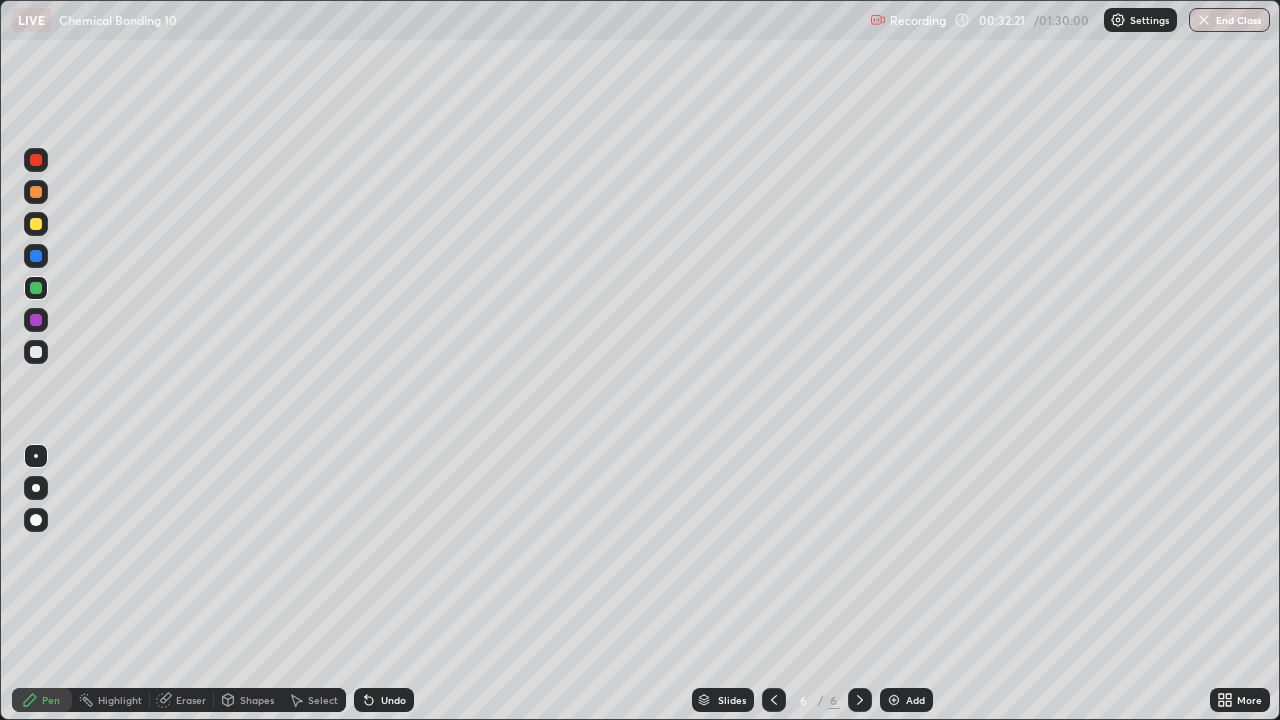 click on "Add" at bounding box center (906, 700) 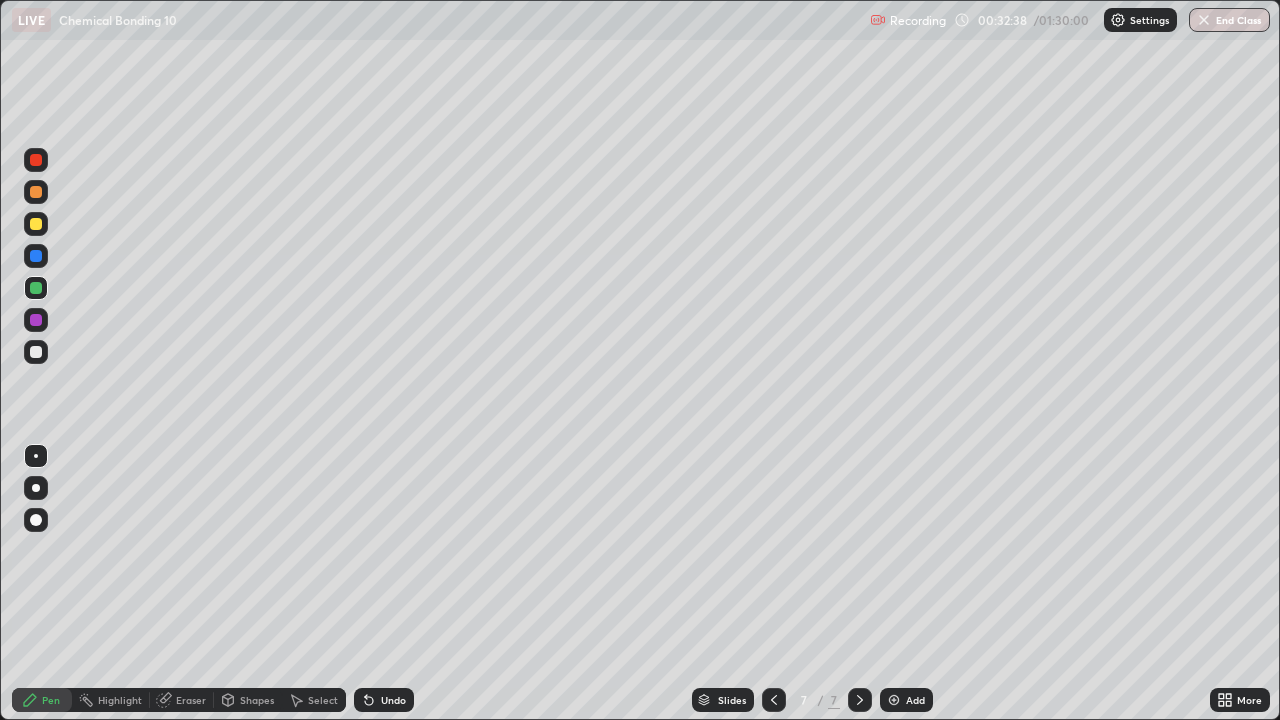 click on "Eraser" at bounding box center [191, 700] 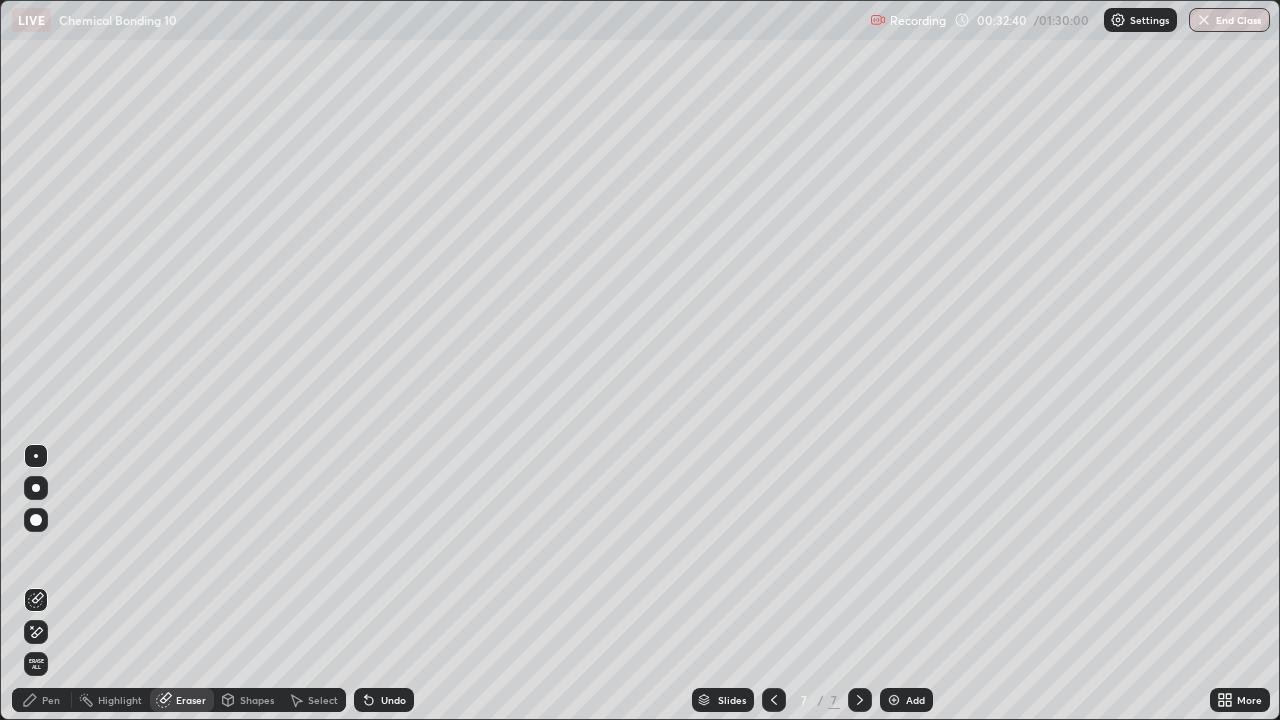 click on "Pen" at bounding box center [42, 700] 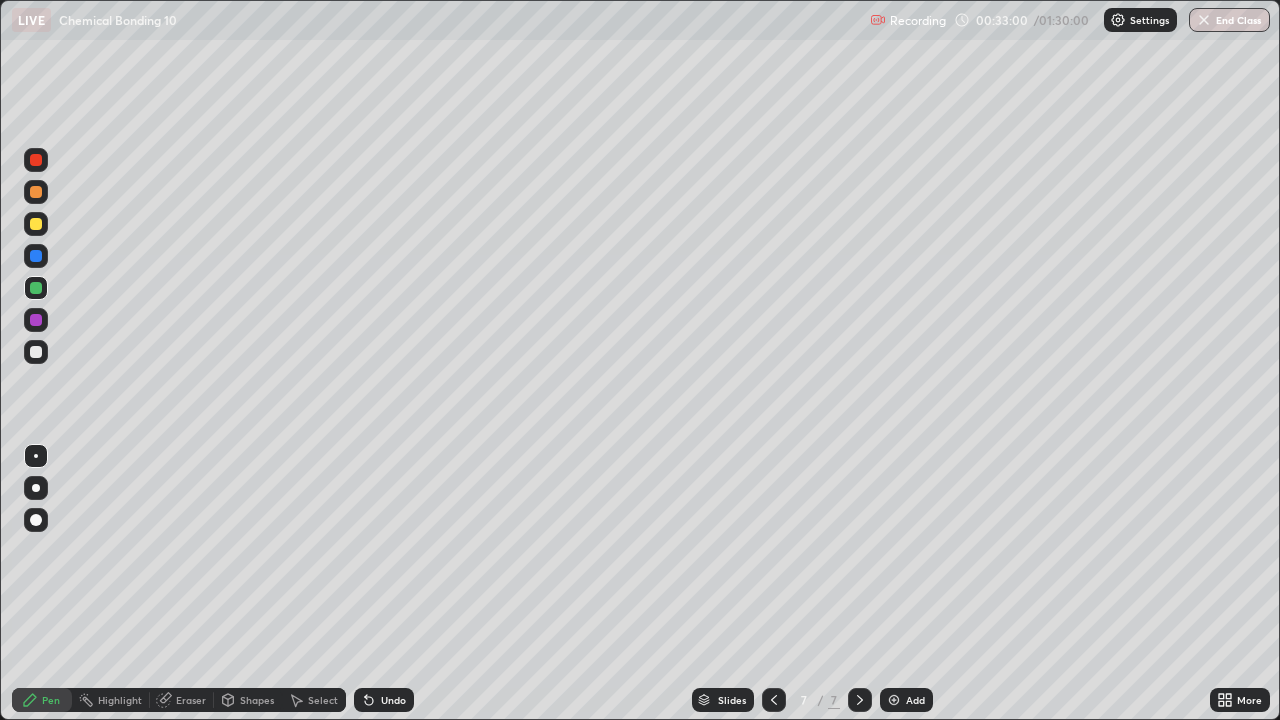 click at bounding box center [36, 192] 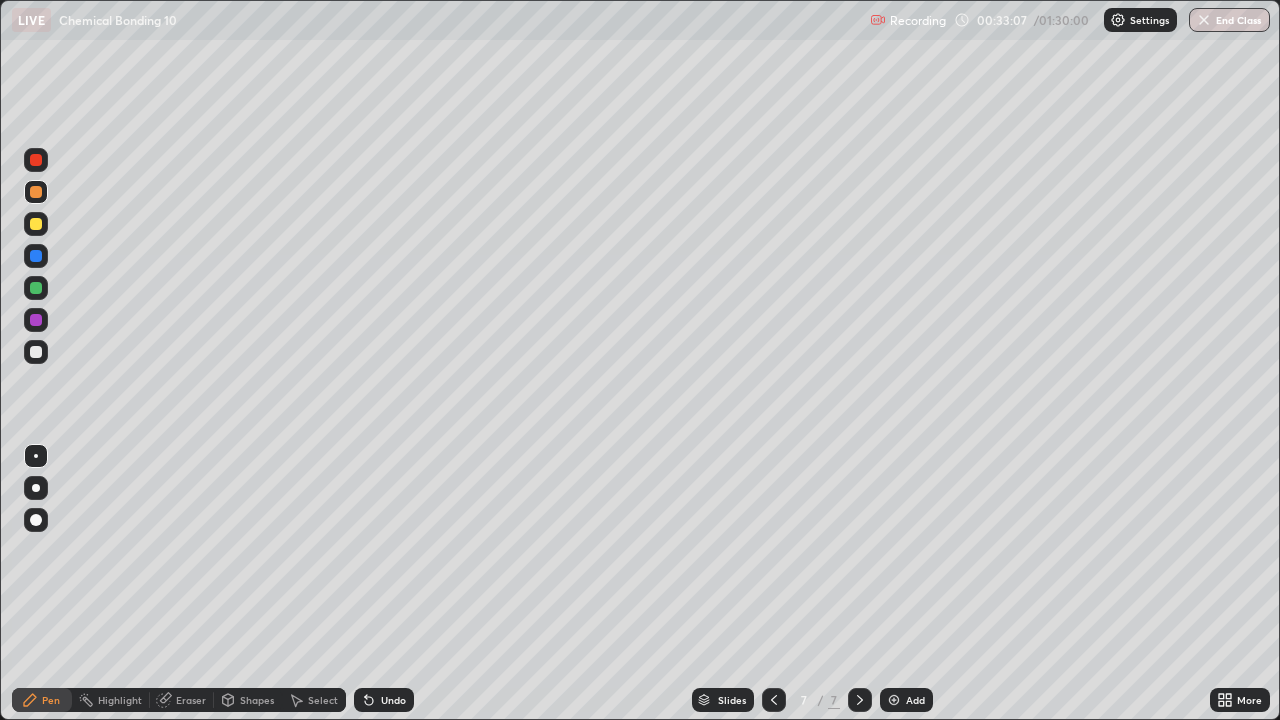 click at bounding box center (36, 256) 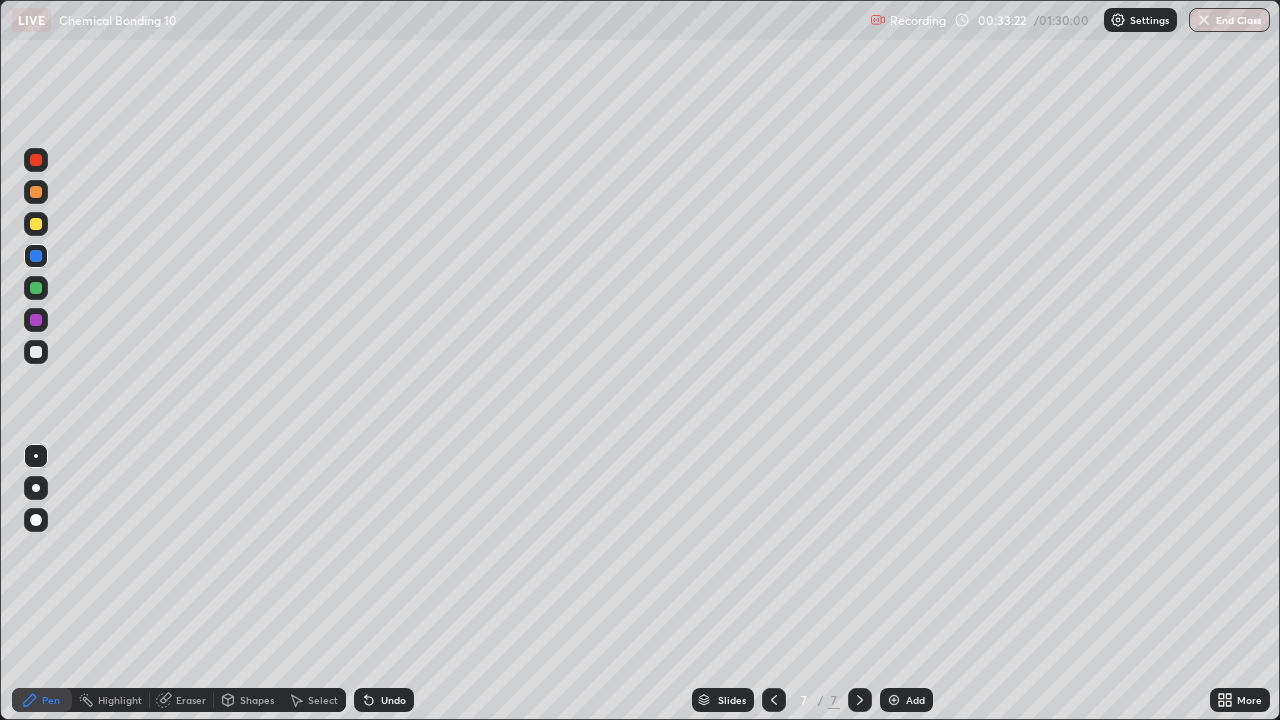 click 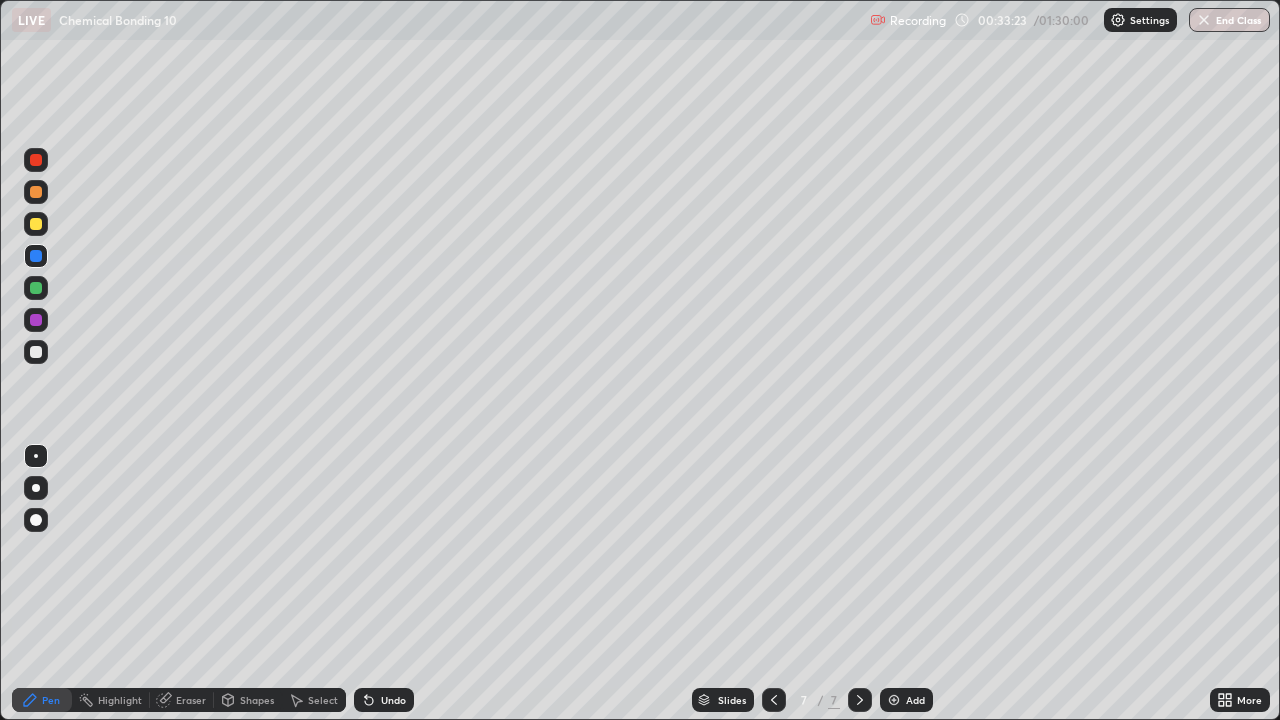 click on "Undo" at bounding box center (384, 700) 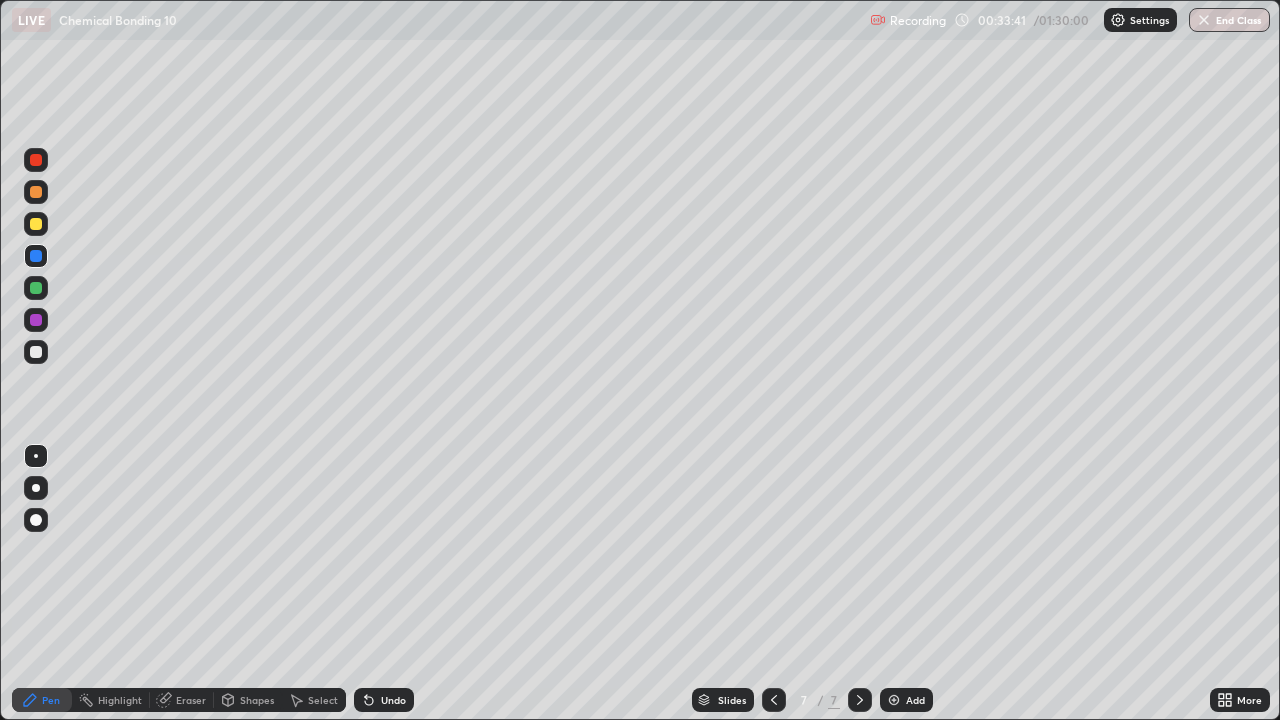 click at bounding box center (36, 224) 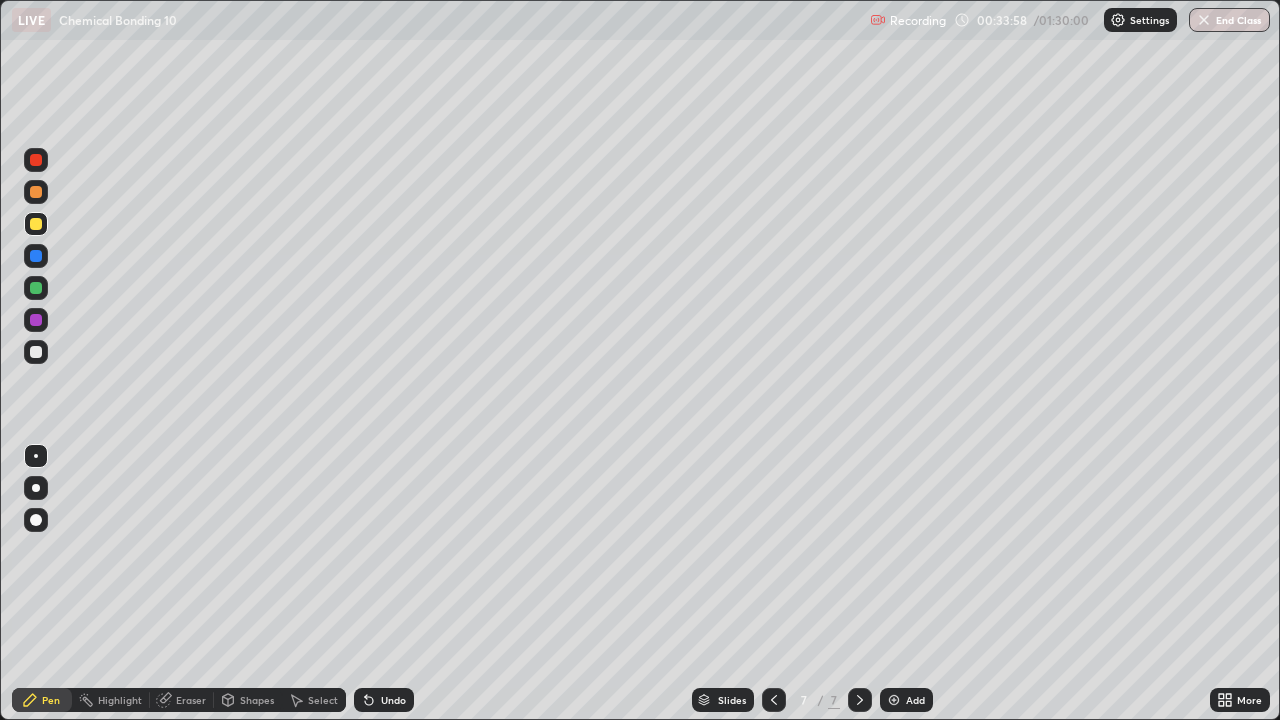 click at bounding box center [36, 192] 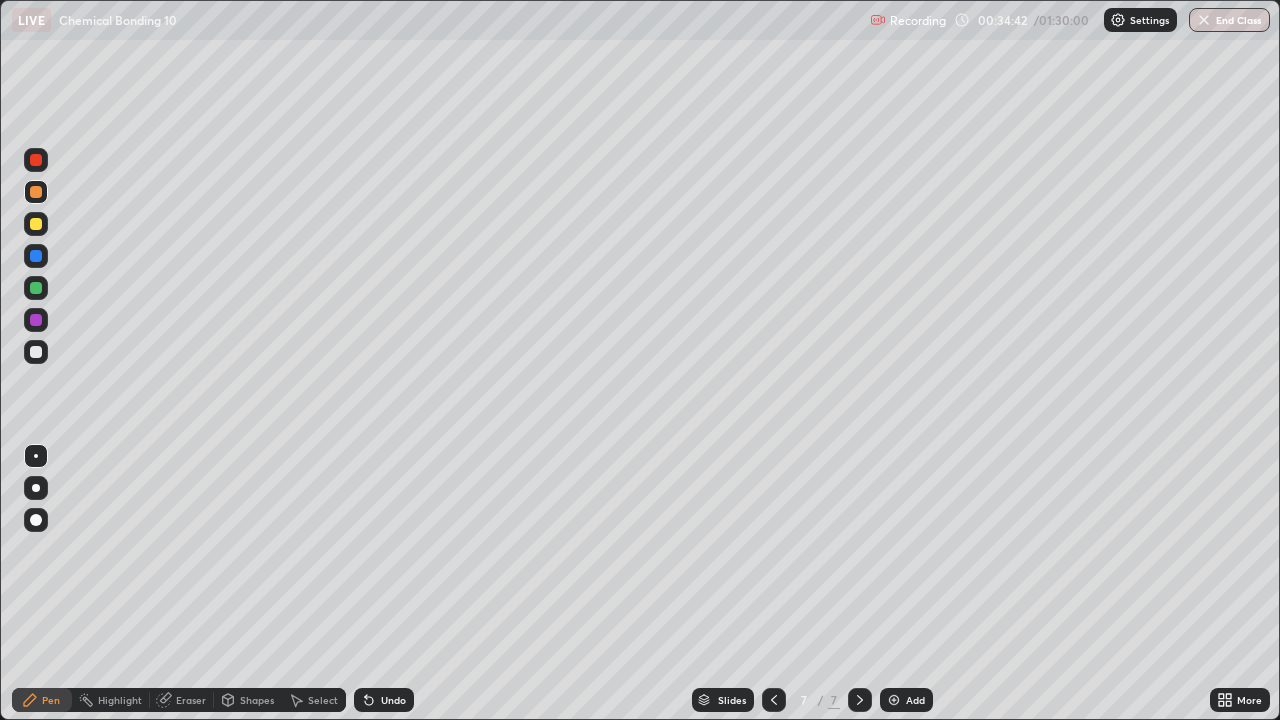 click at bounding box center (36, 288) 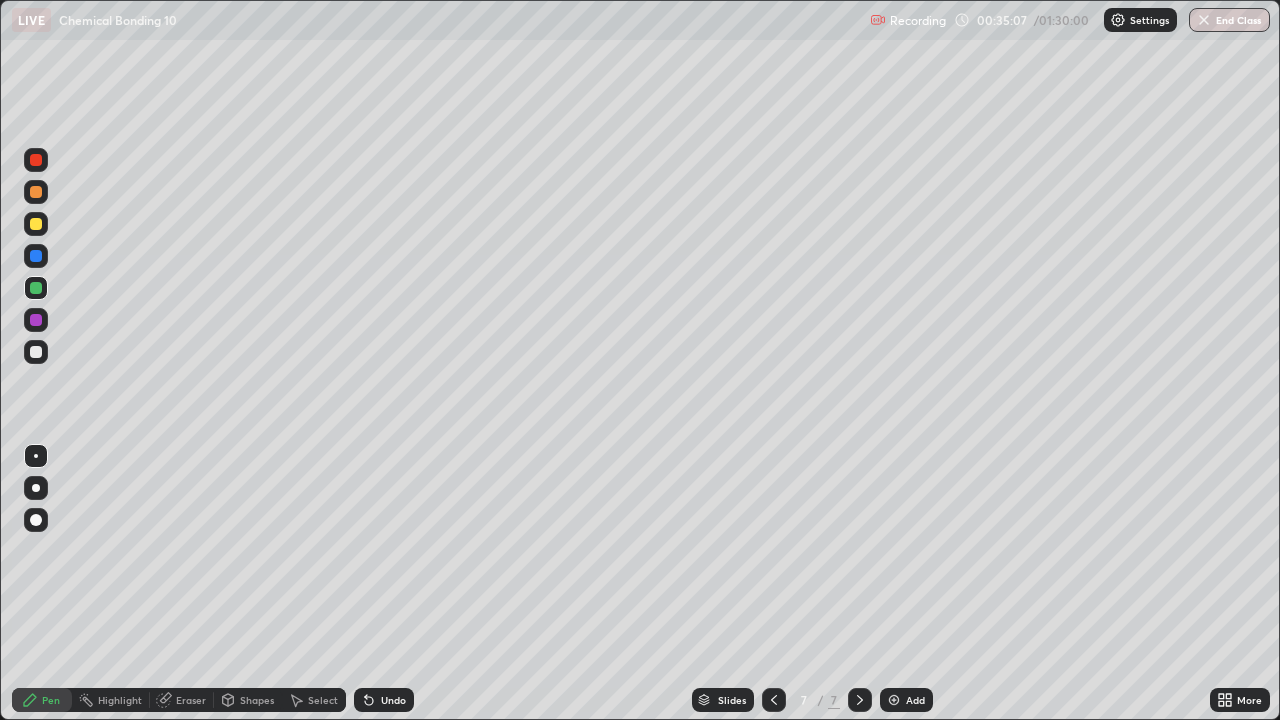 click on "Undo" at bounding box center (393, 700) 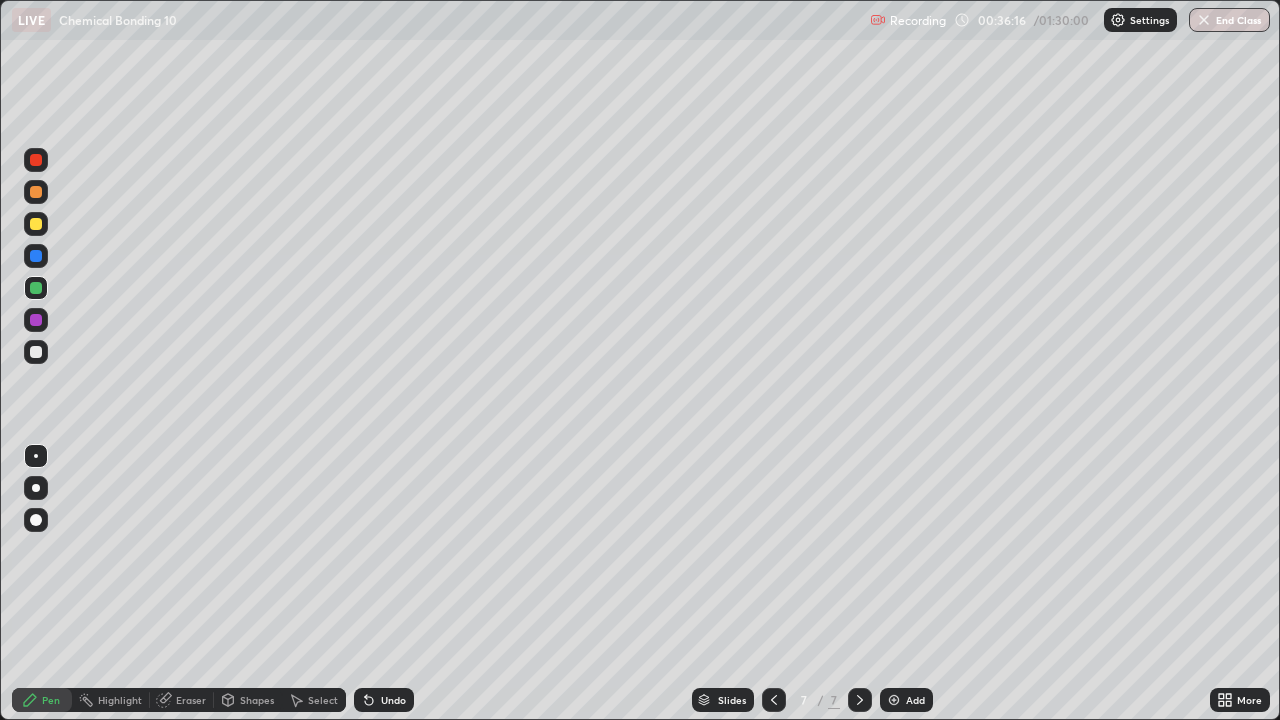 click at bounding box center (36, 352) 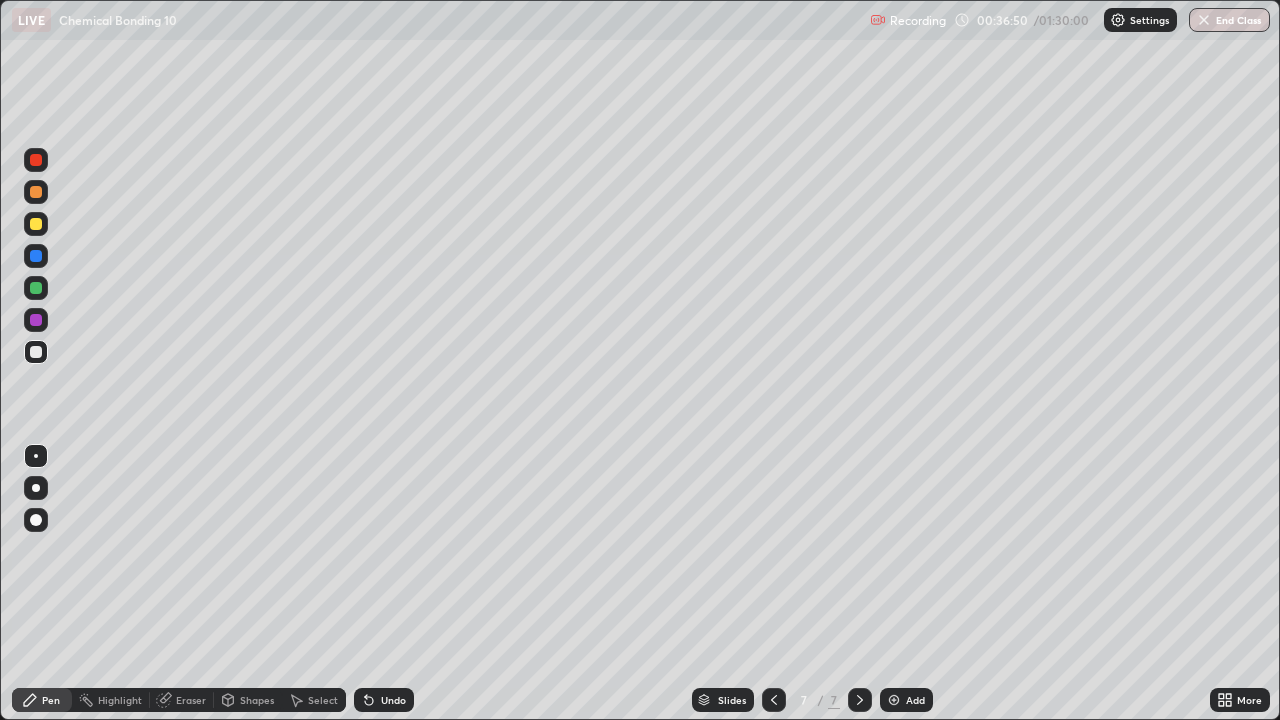 click at bounding box center (36, 192) 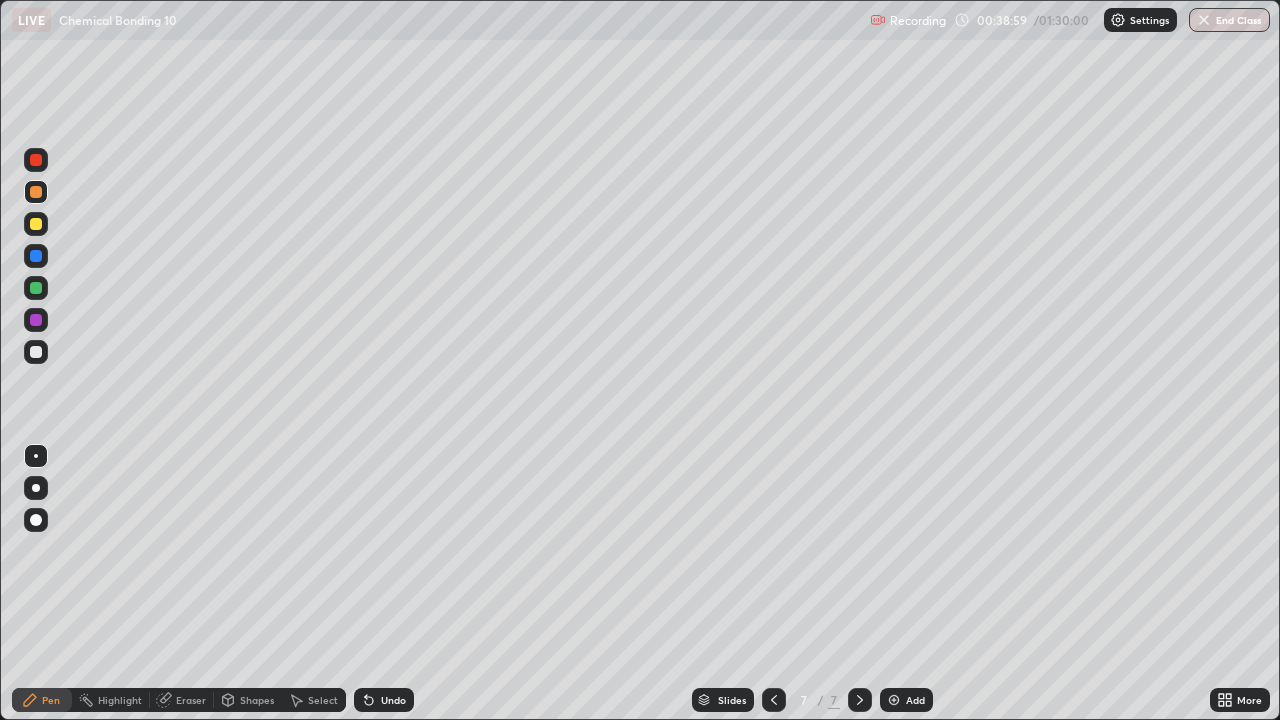 click 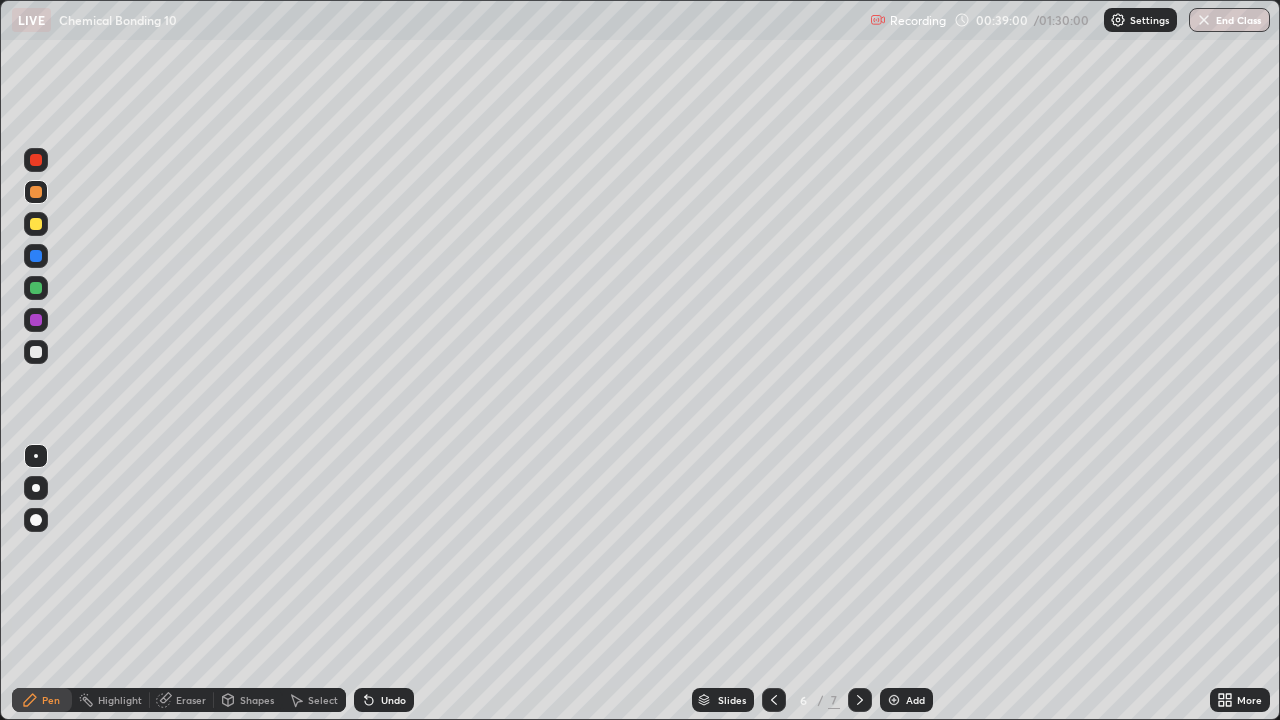 click at bounding box center [774, 700] 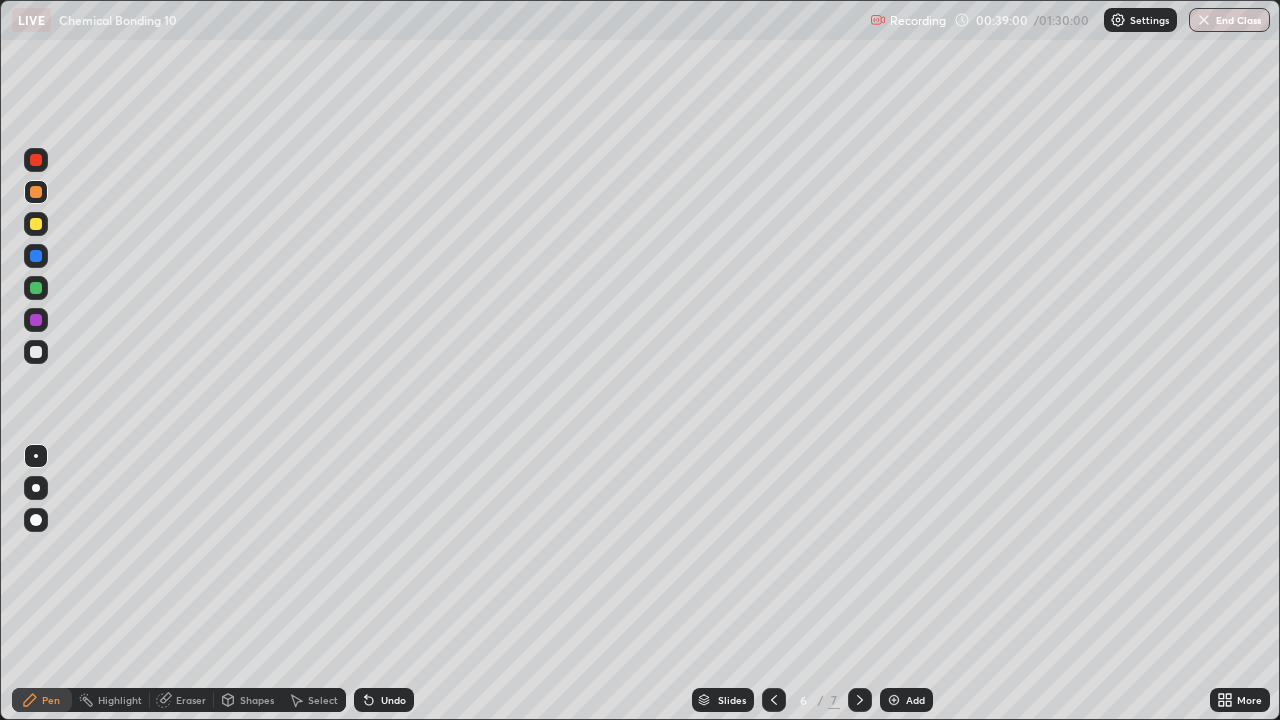 click at bounding box center [774, 700] 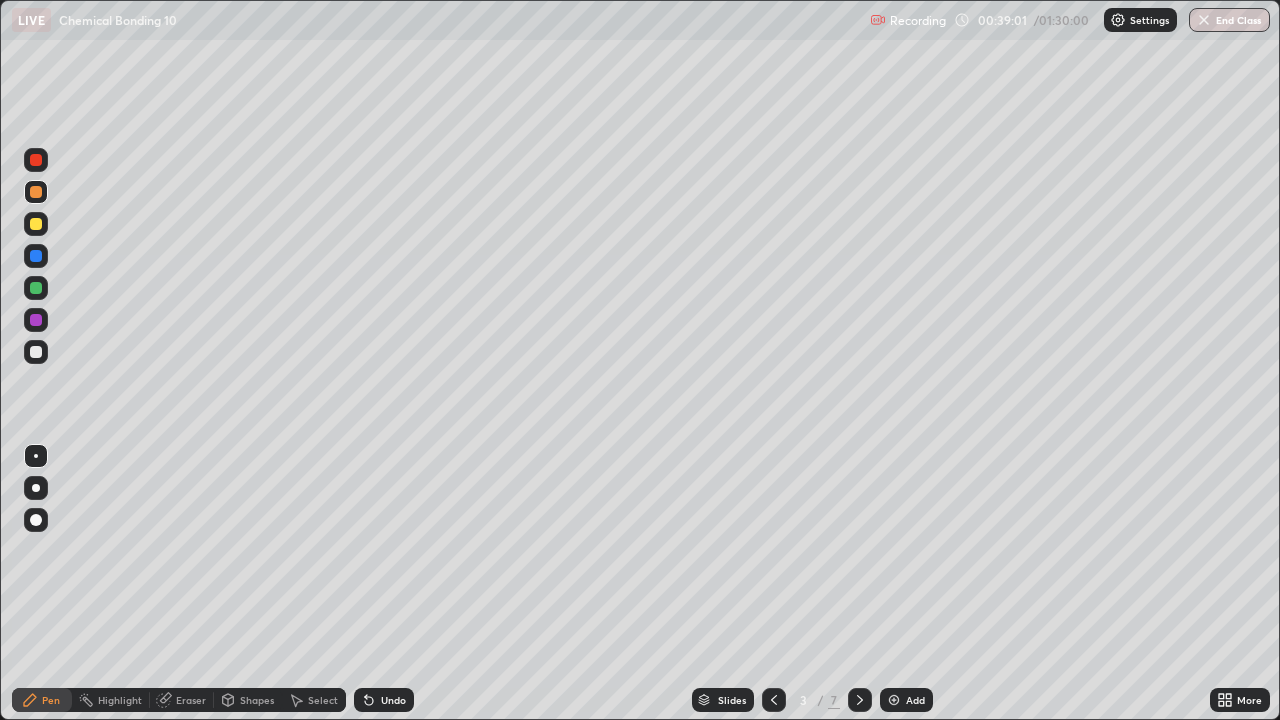 click 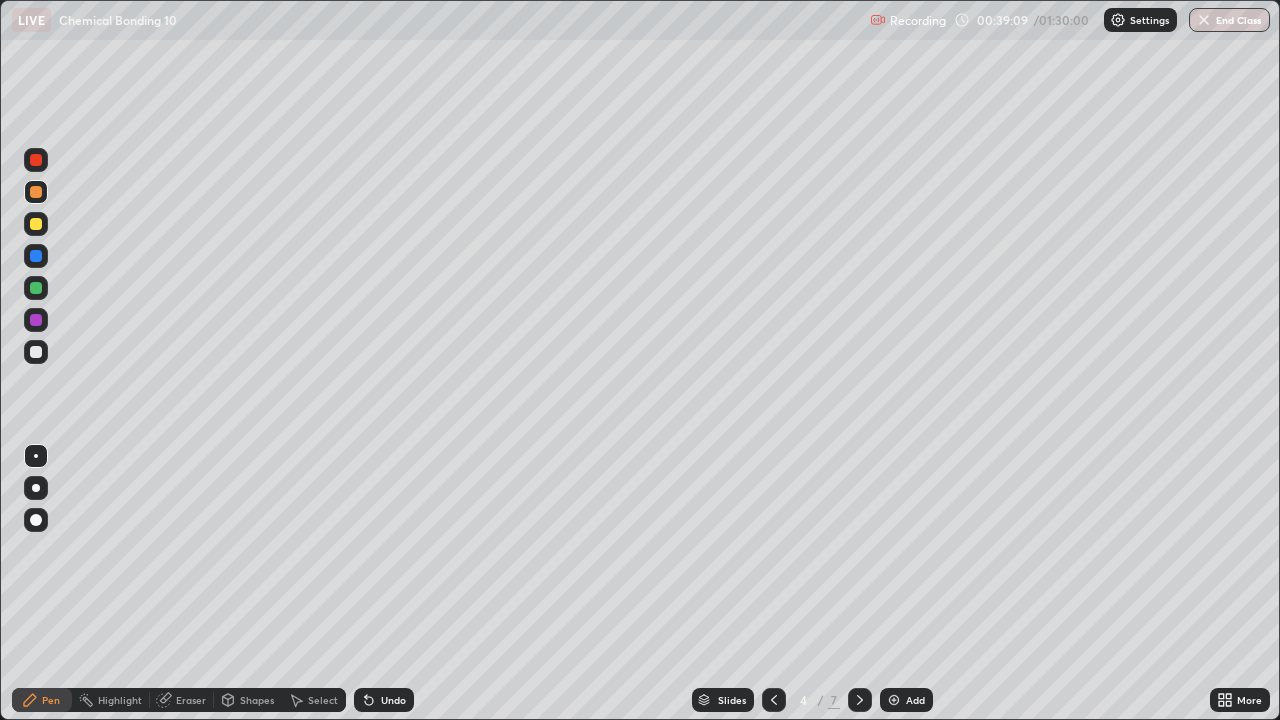 click 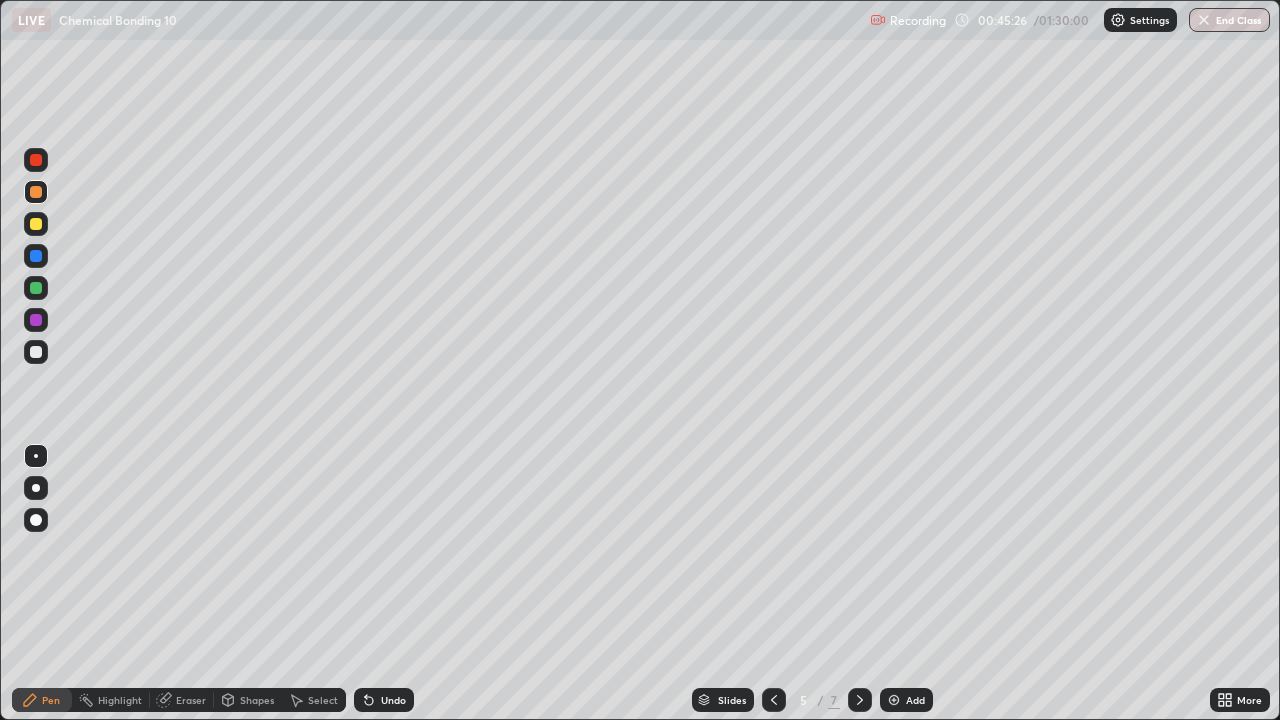 click 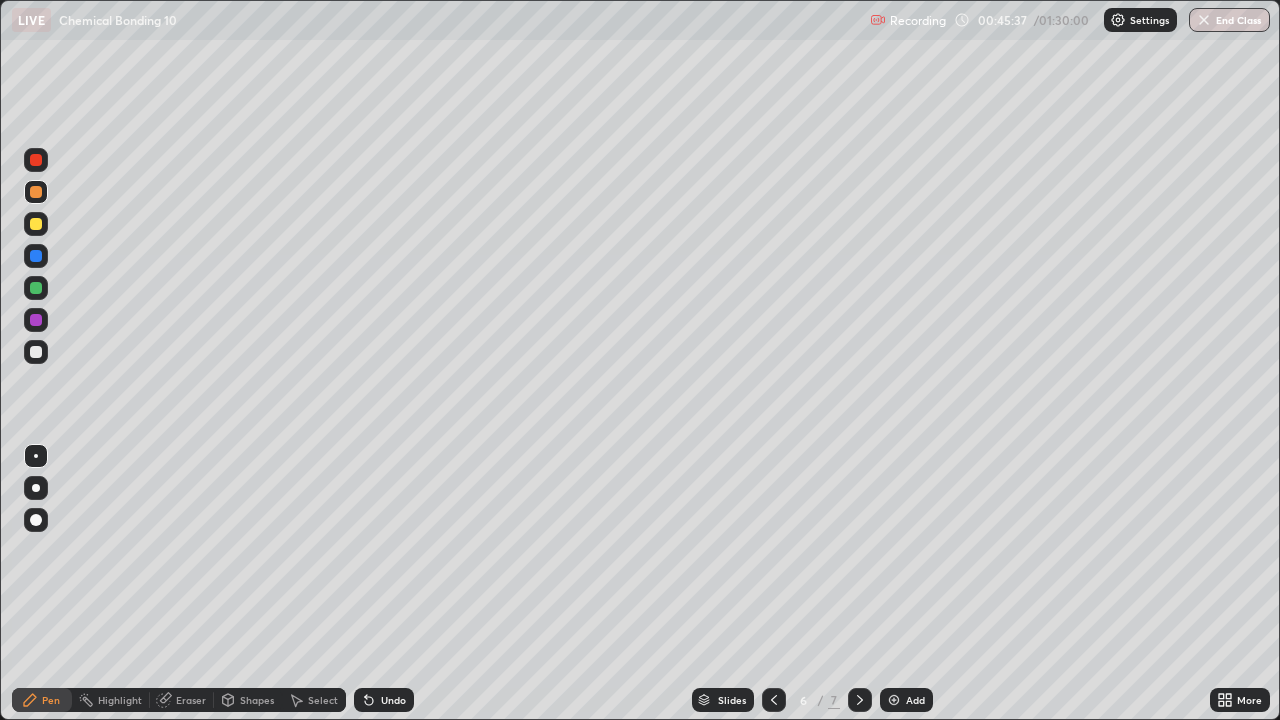 click 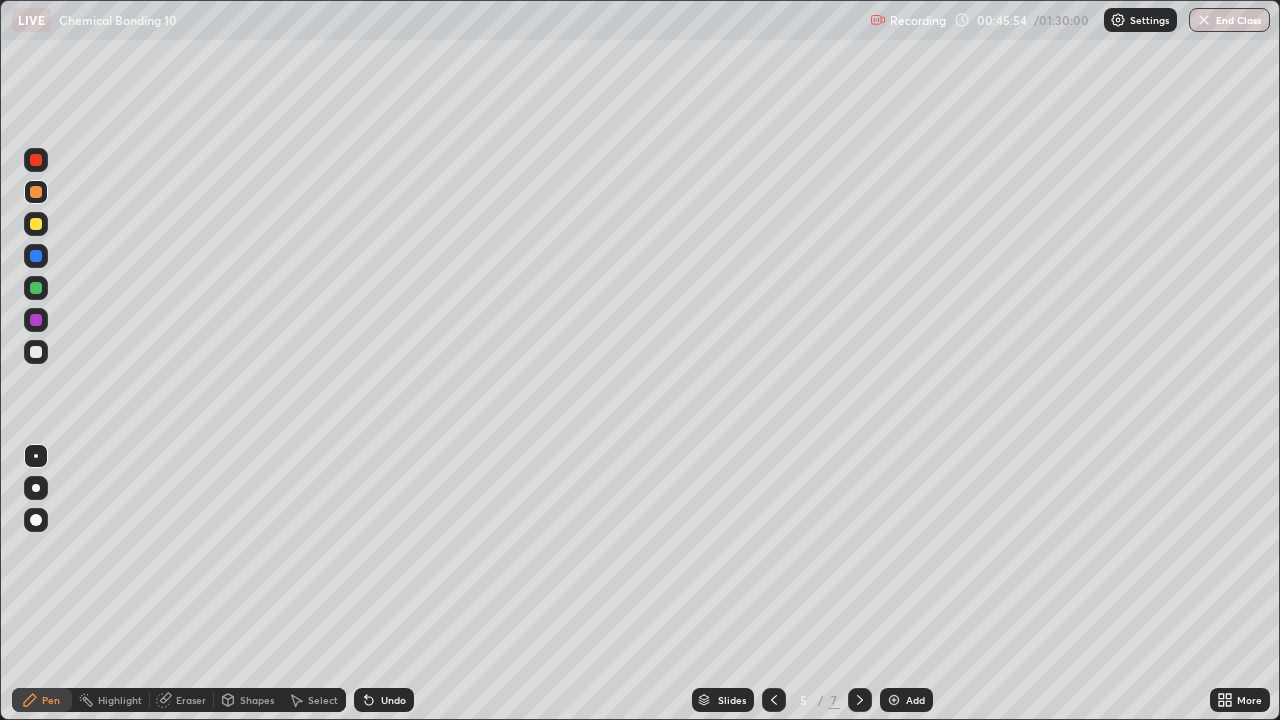 click 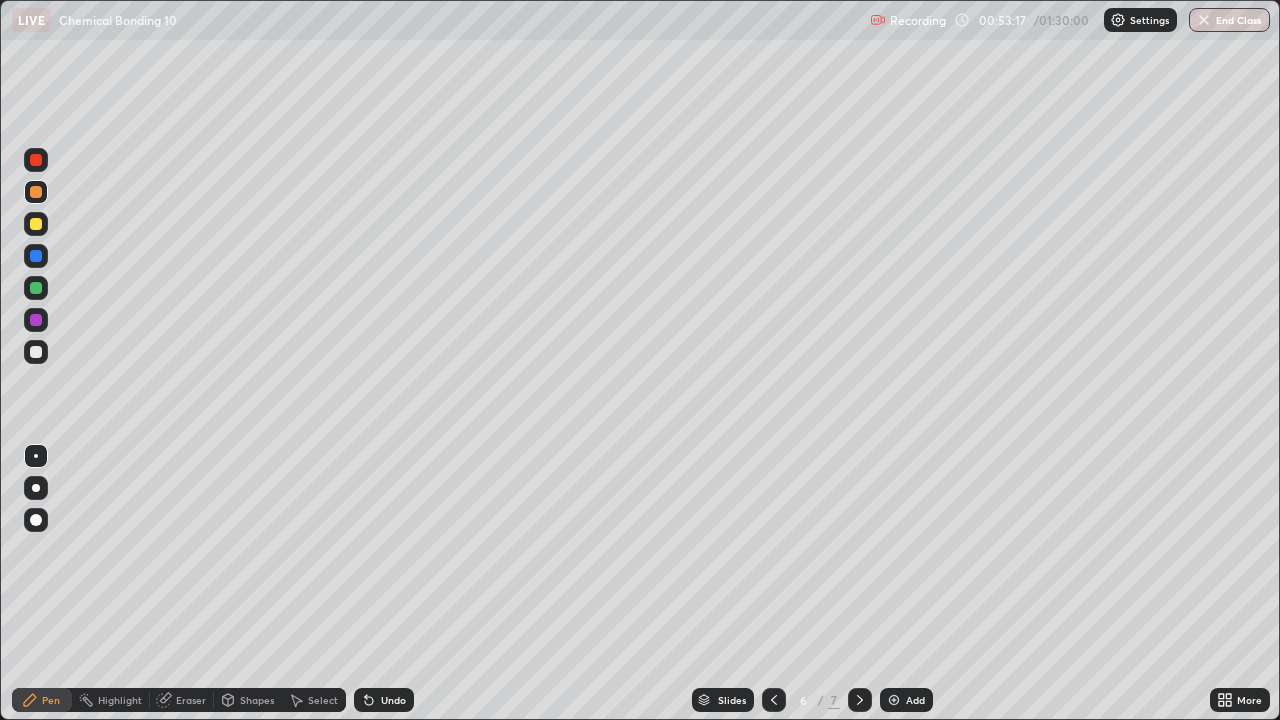 click 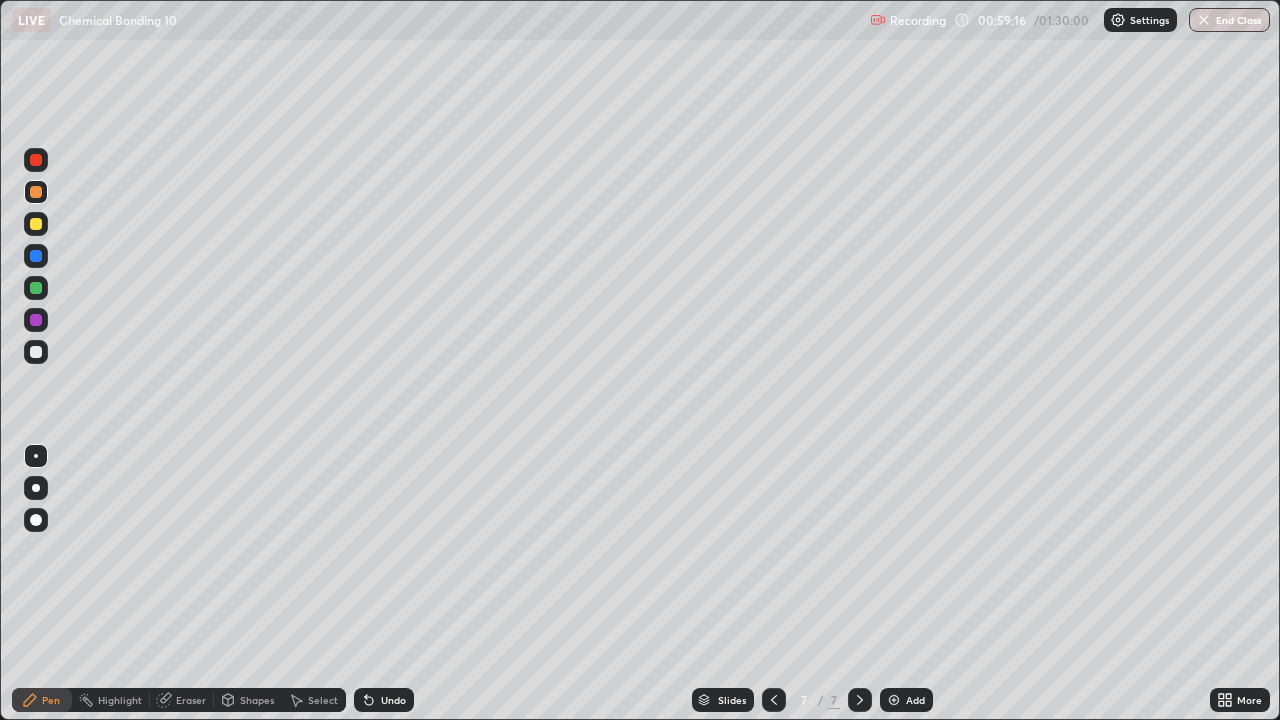 click at bounding box center [894, 700] 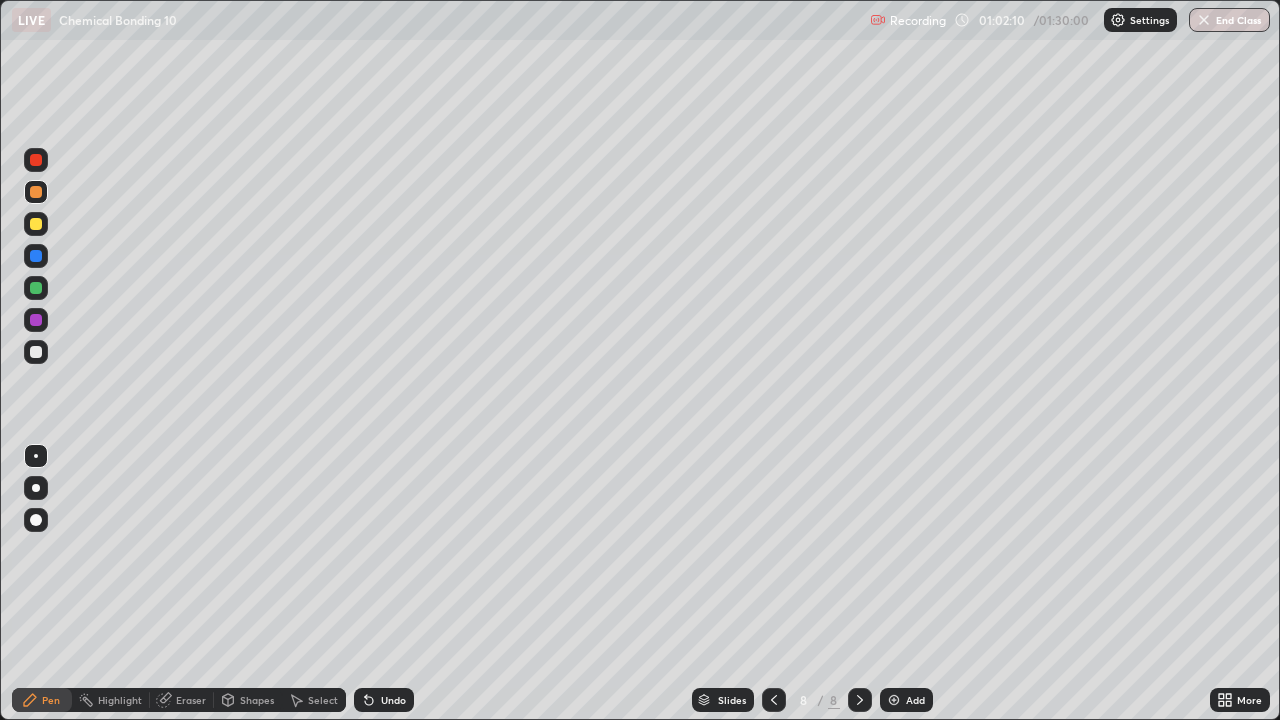 click on "Undo" at bounding box center [393, 700] 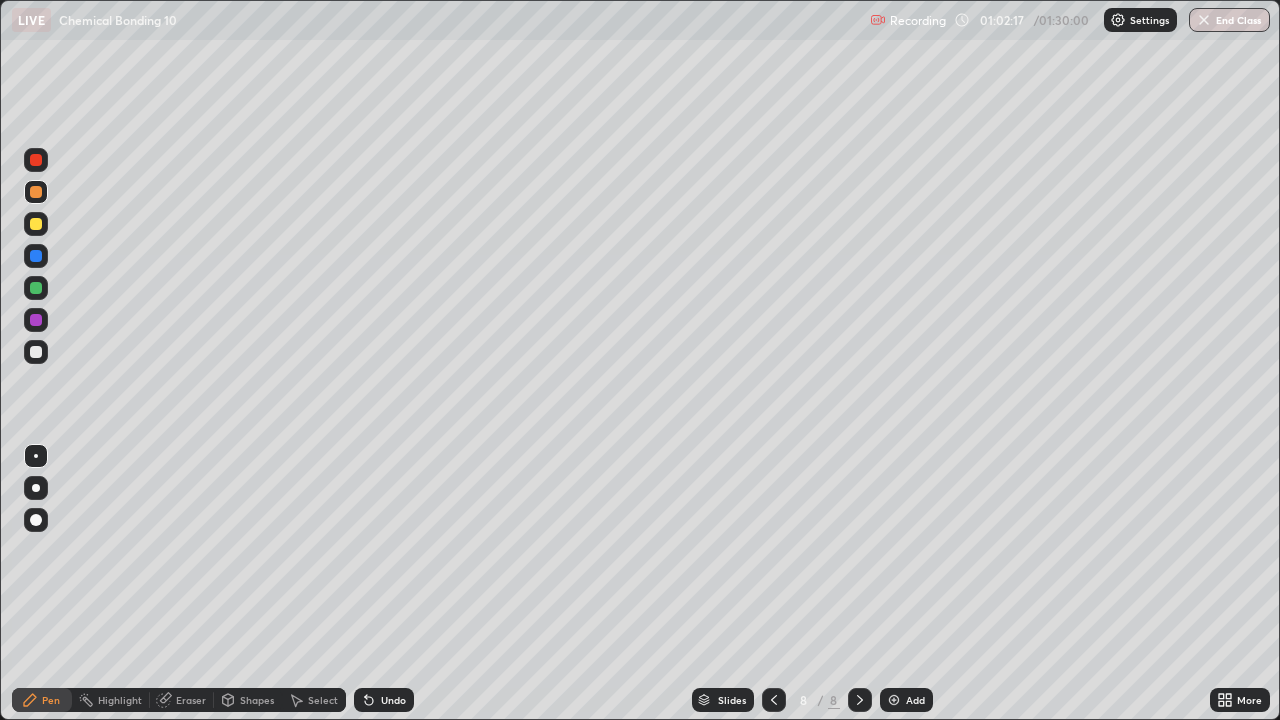 click on "Undo" at bounding box center [393, 700] 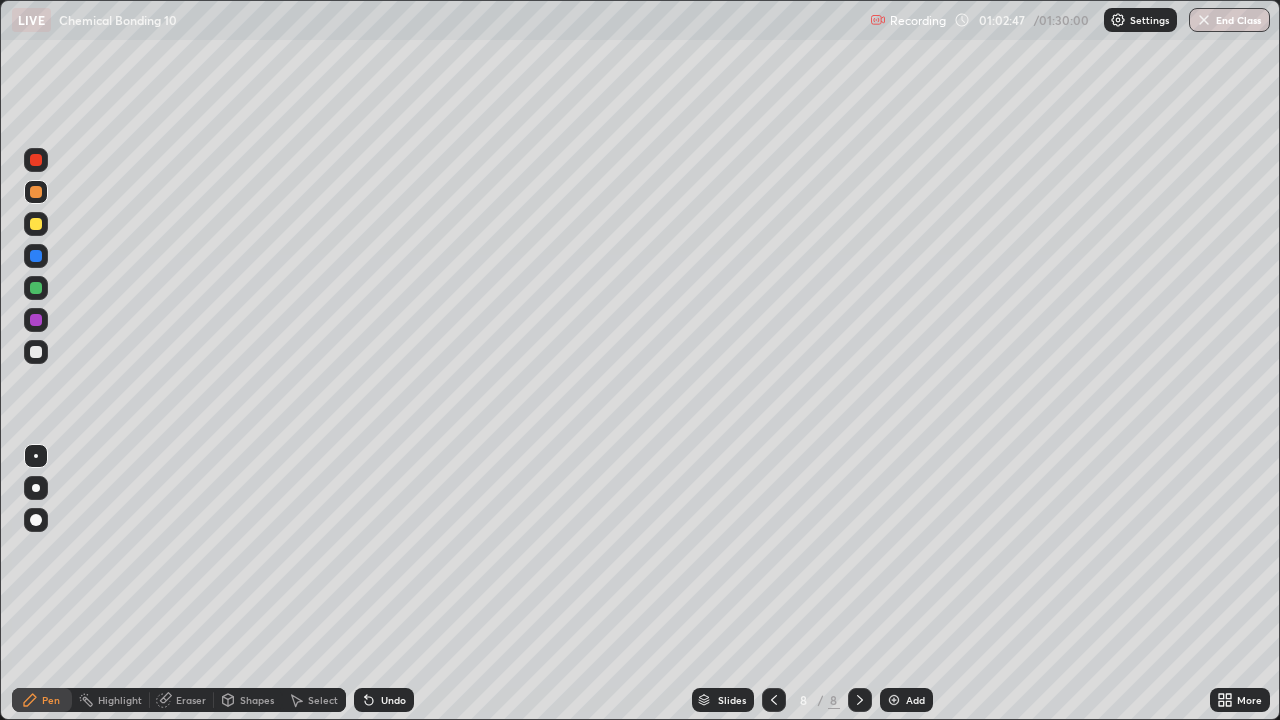 click on "Undo" at bounding box center (393, 700) 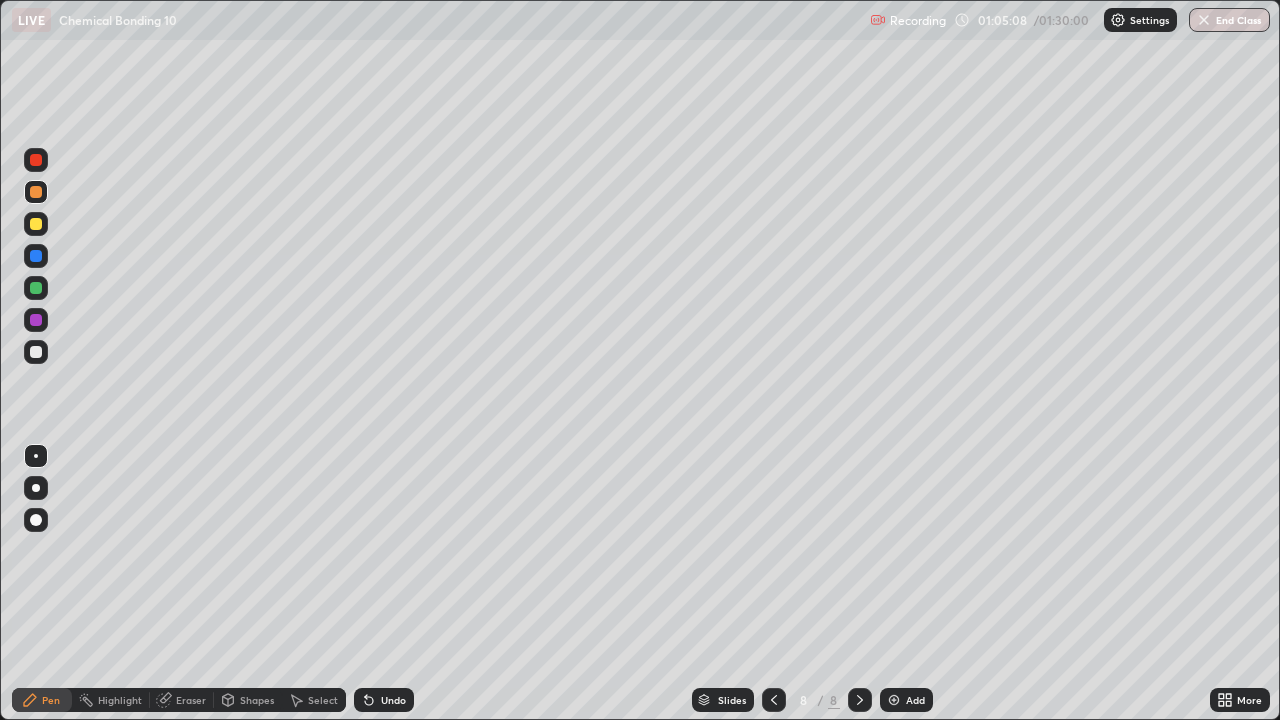 click at bounding box center (36, 224) 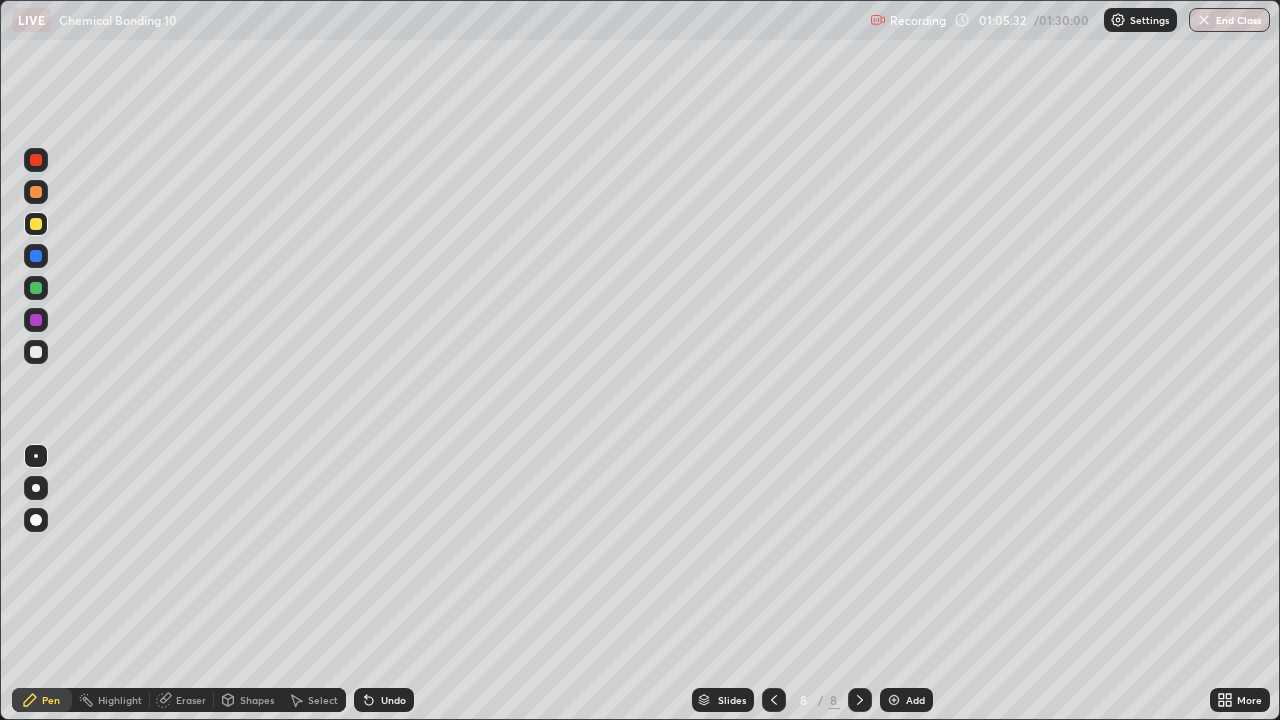 click at bounding box center [36, 192] 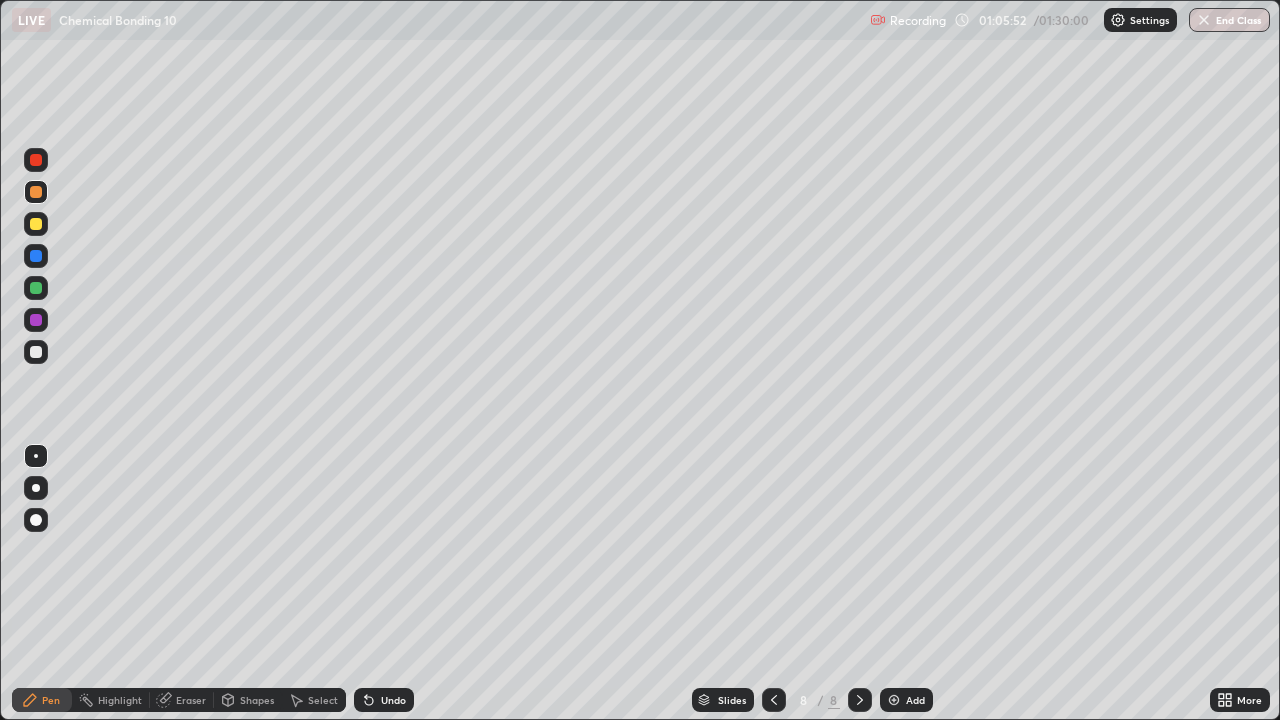 click at bounding box center [36, 224] 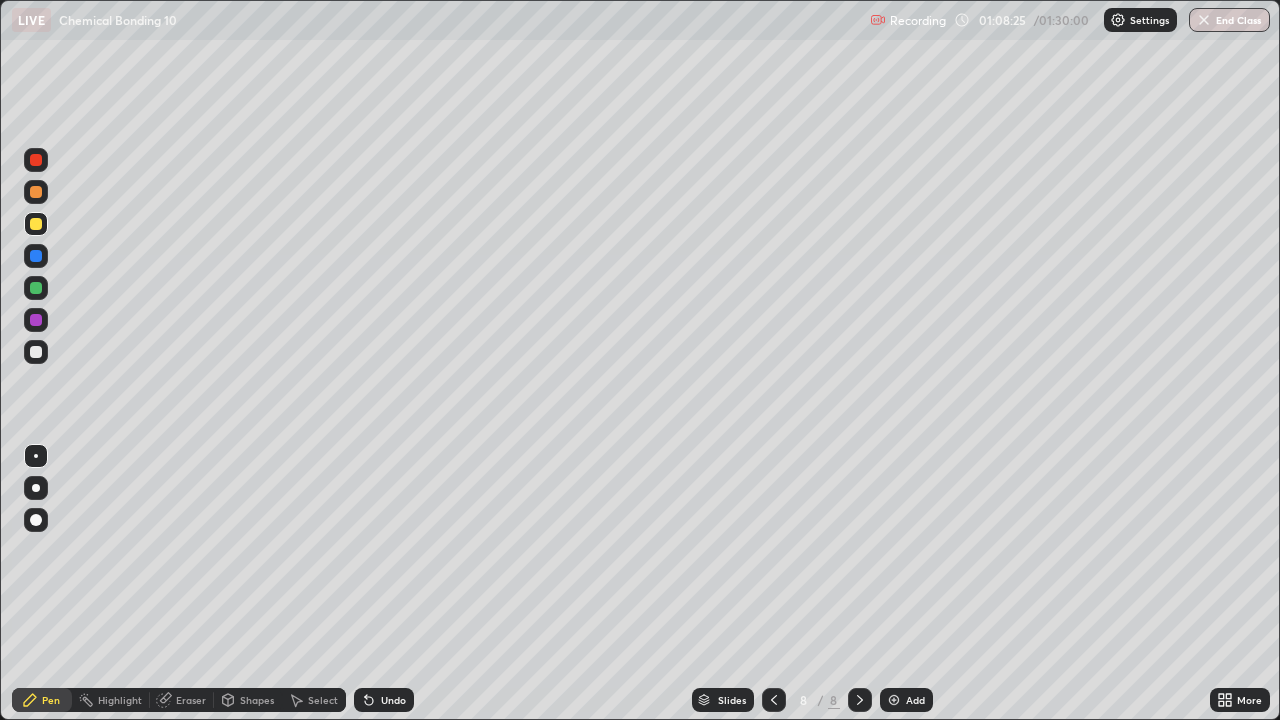 click 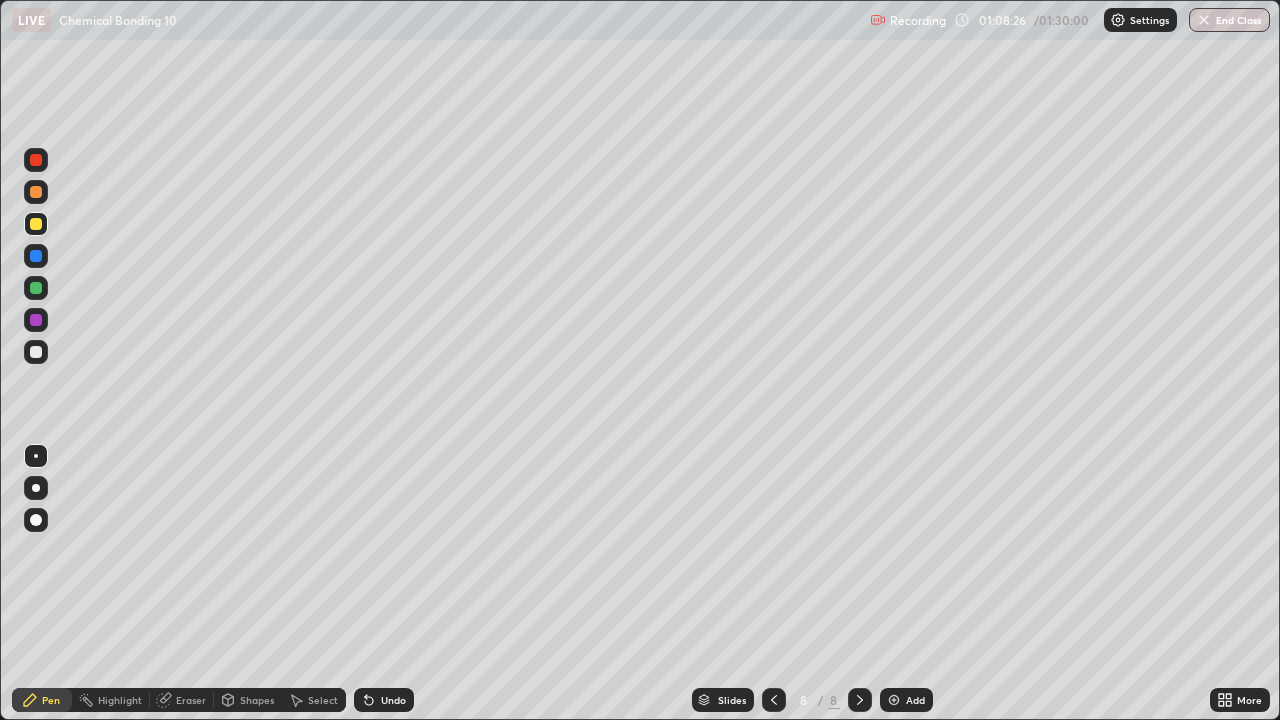click on "Add" at bounding box center (915, 700) 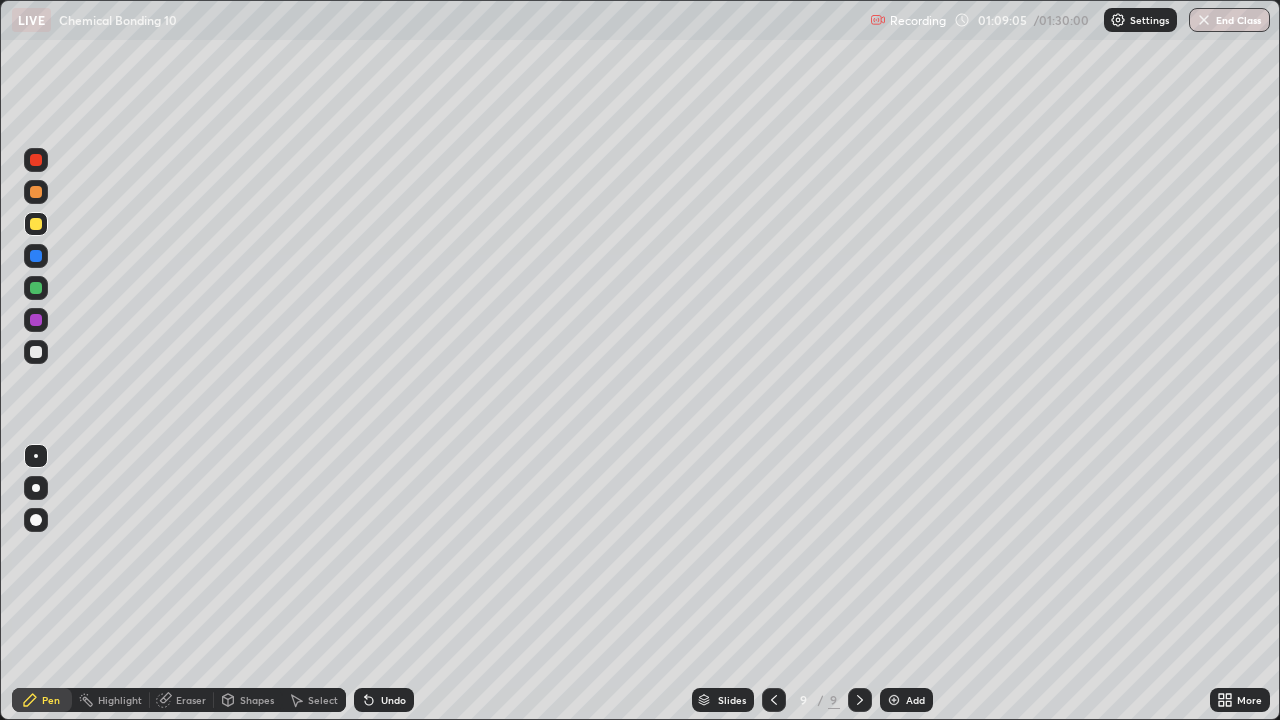 click on "Undo" at bounding box center [384, 700] 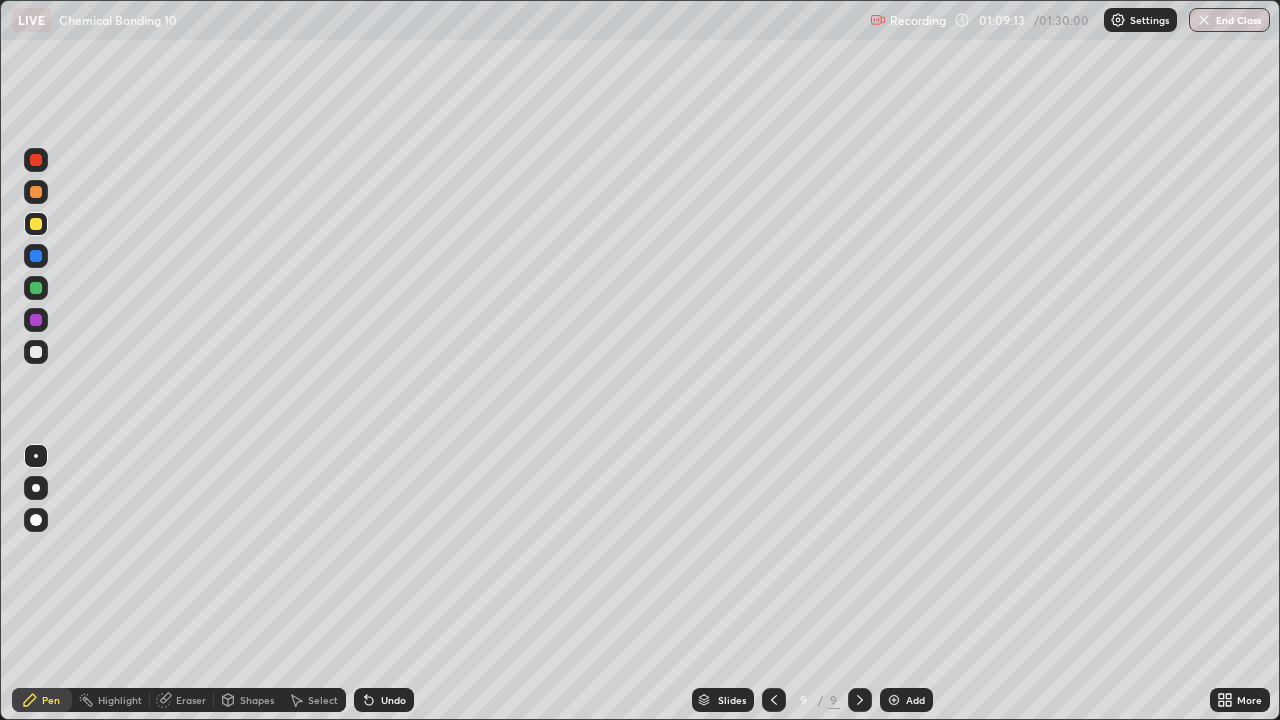 click 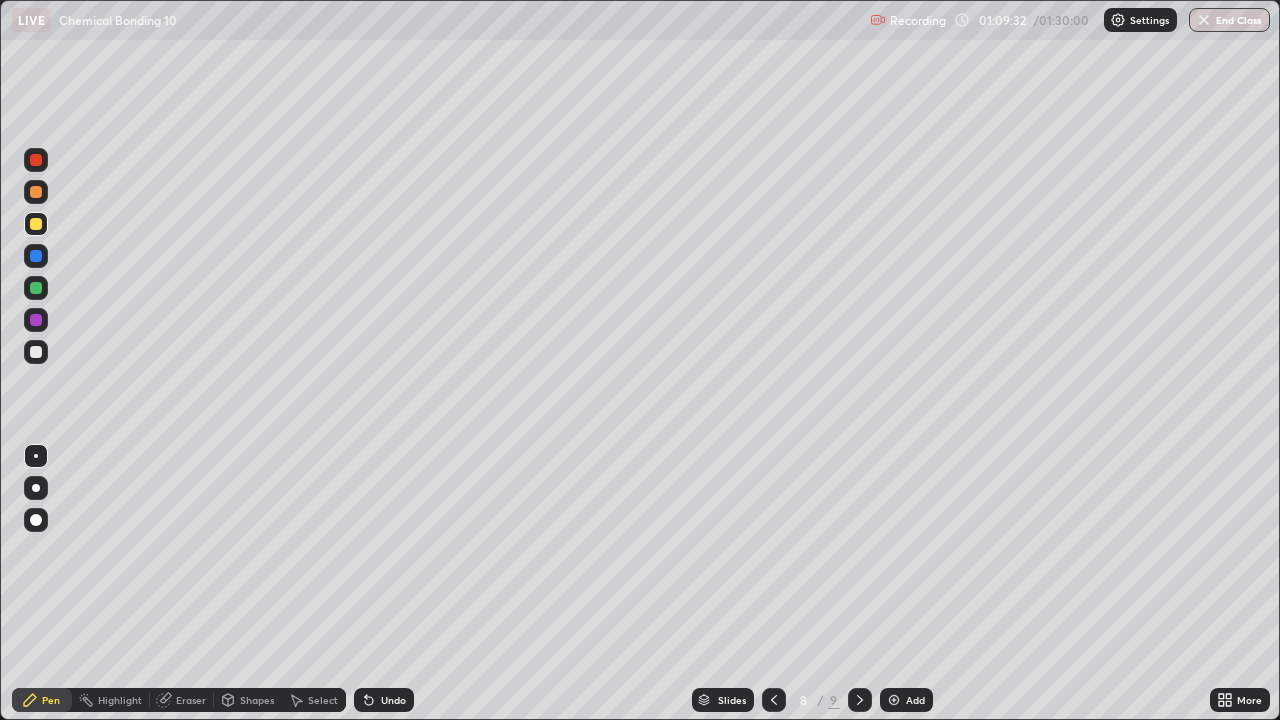 click 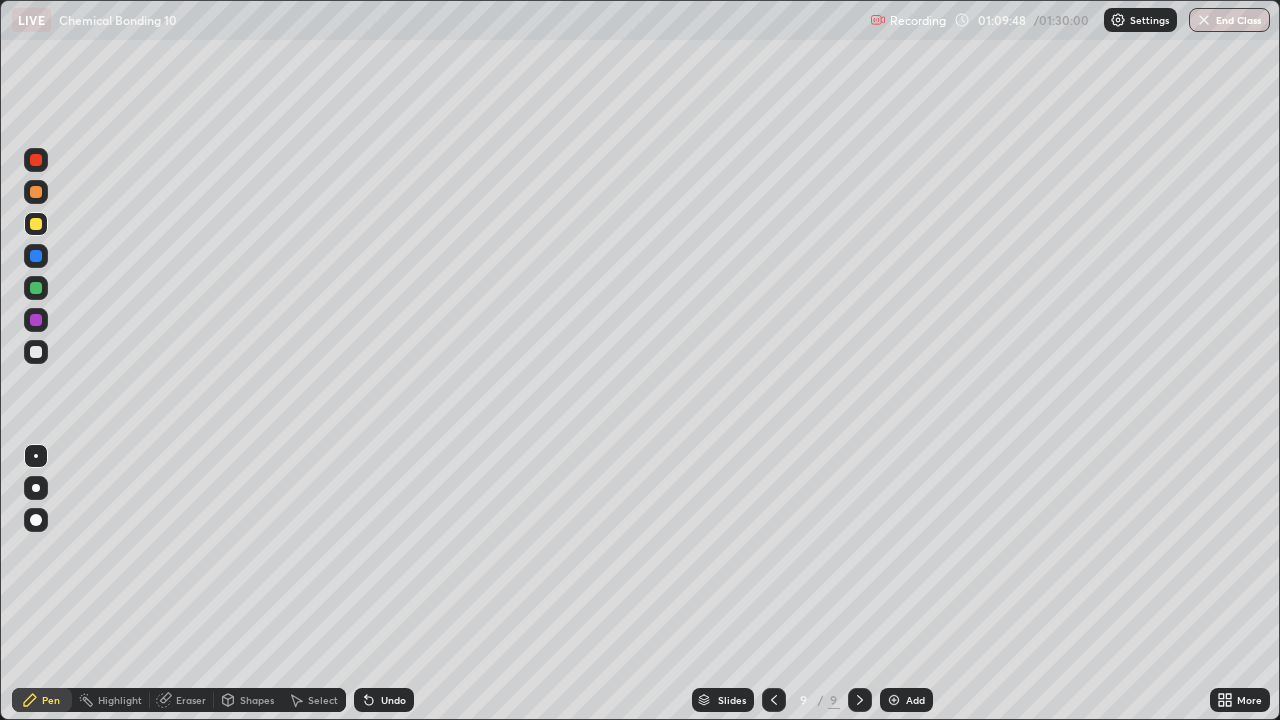 click on "Undo" at bounding box center (393, 700) 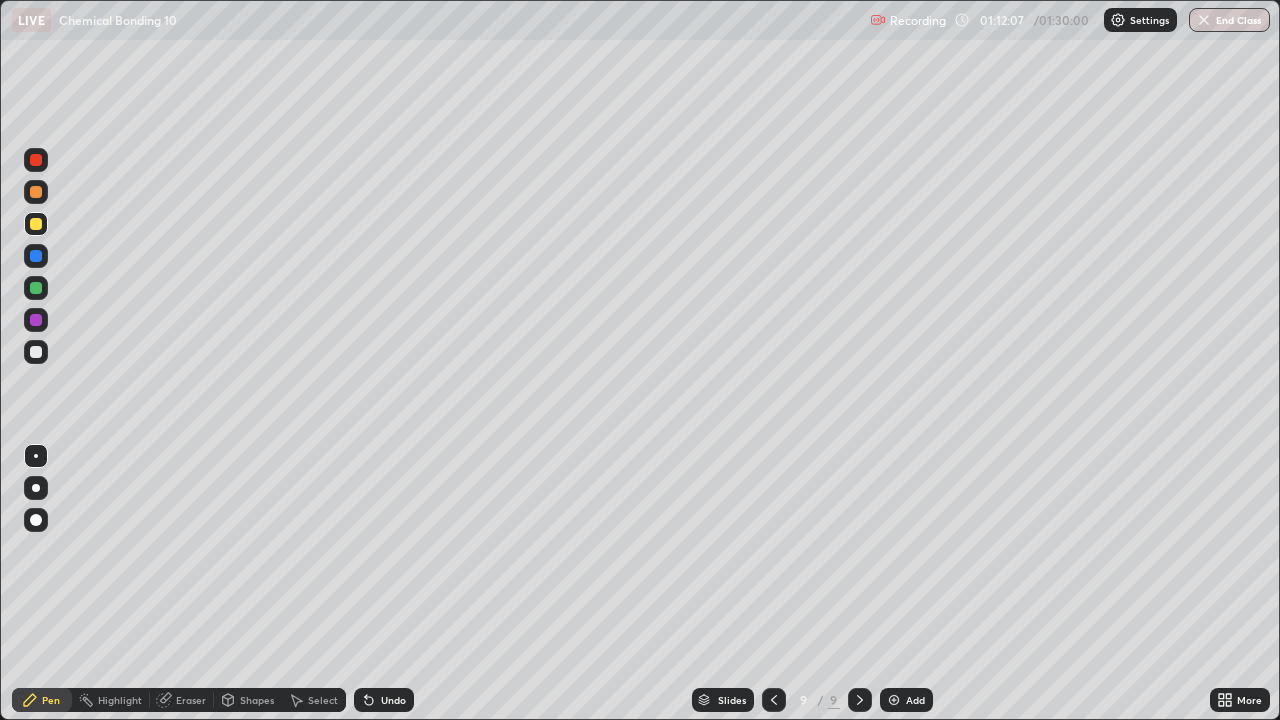 click at bounding box center (774, 700) 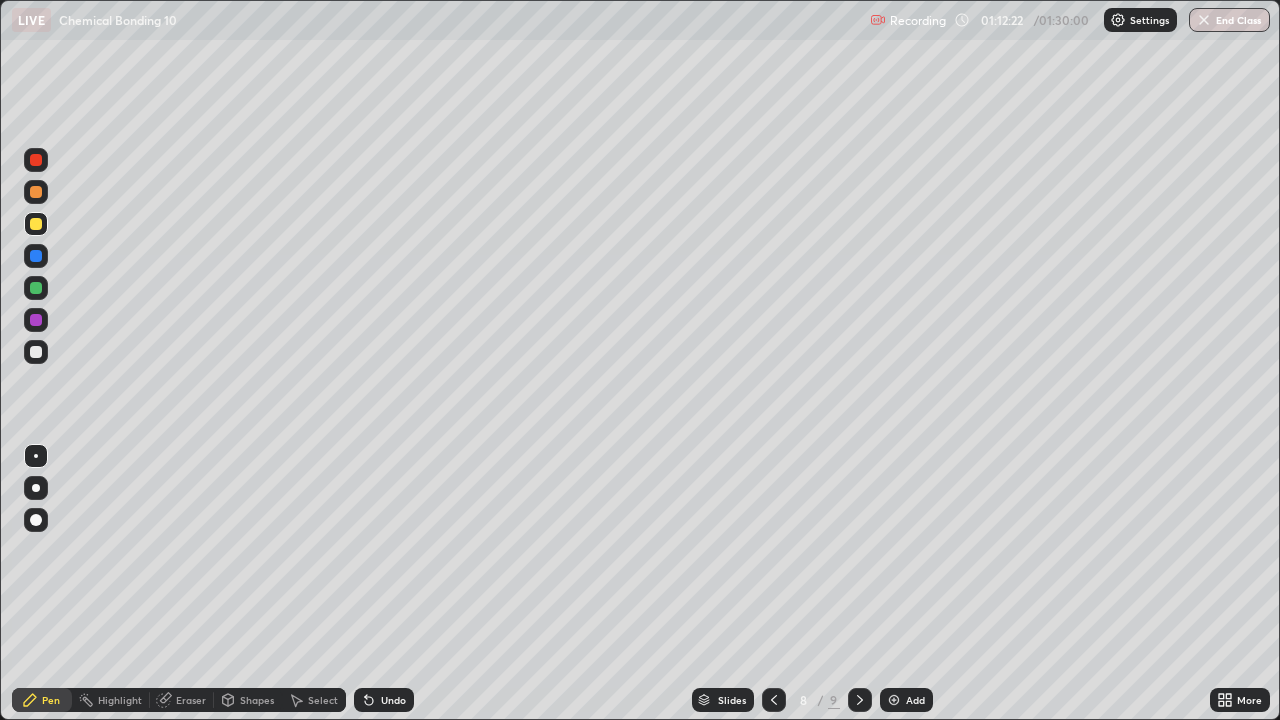 click on "Select" at bounding box center (323, 700) 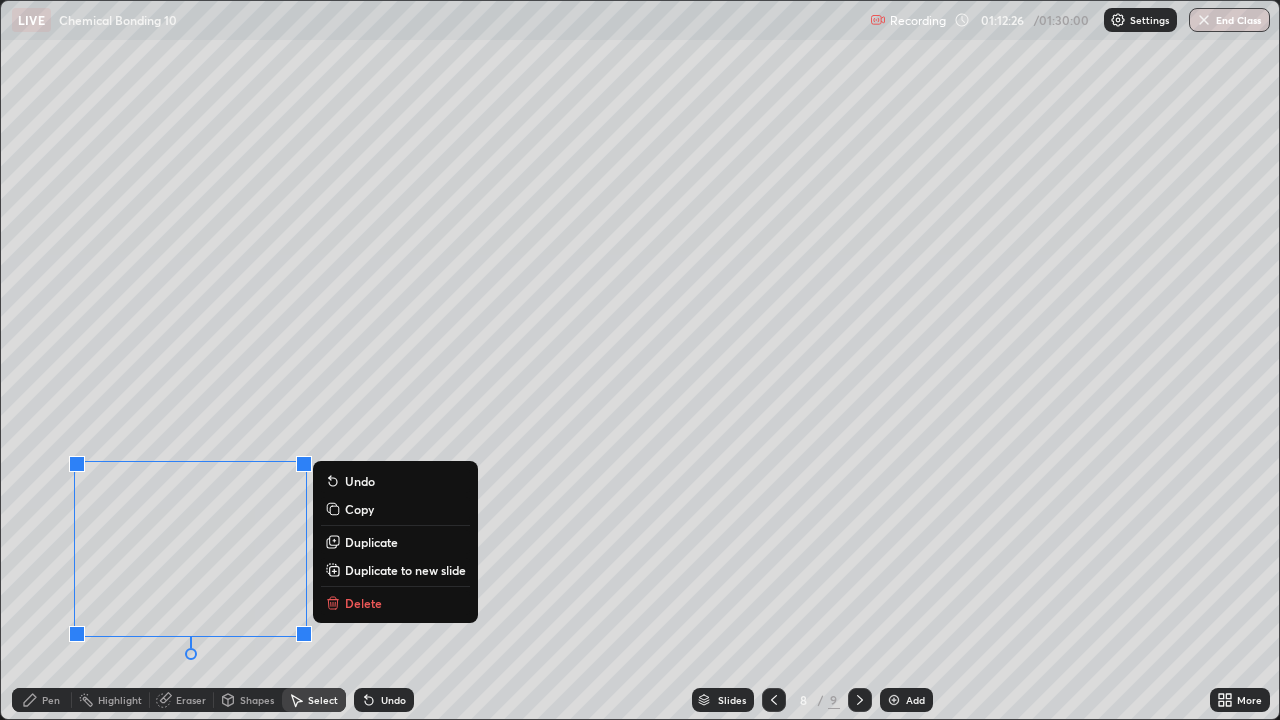 click on "Delete" at bounding box center [363, 603] 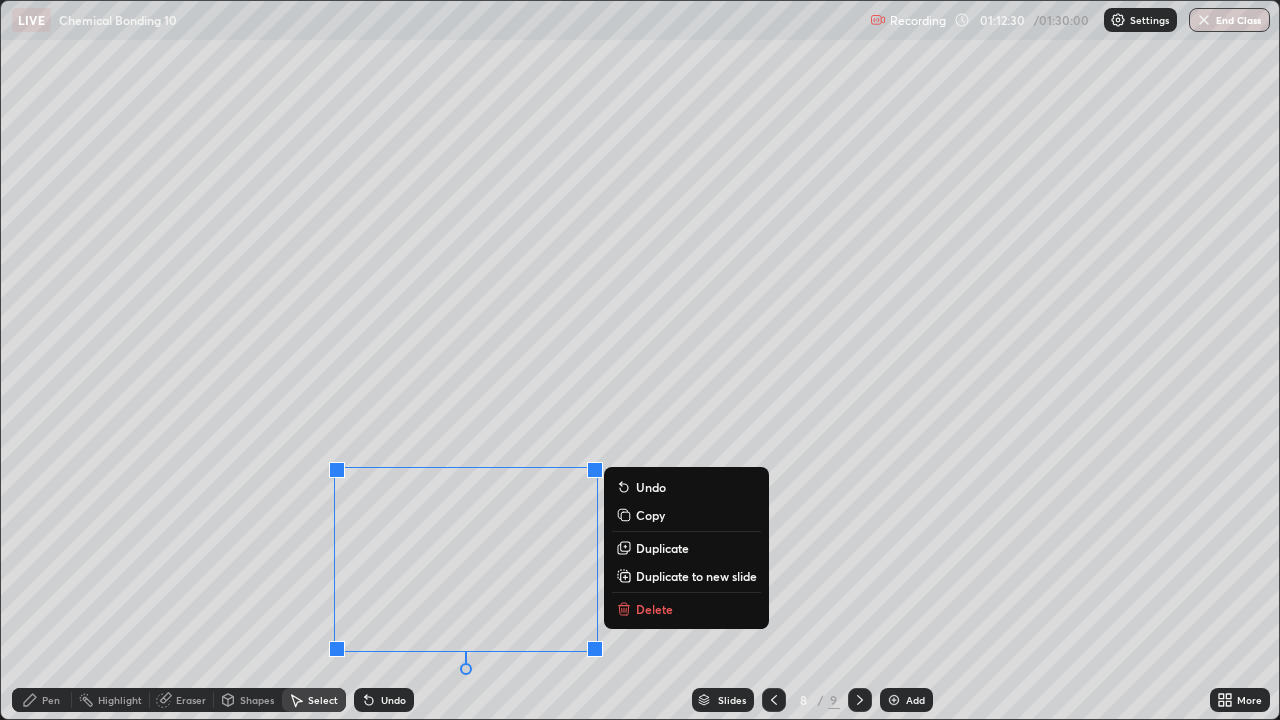 click on "Delete" at bounding box center (686, 609) 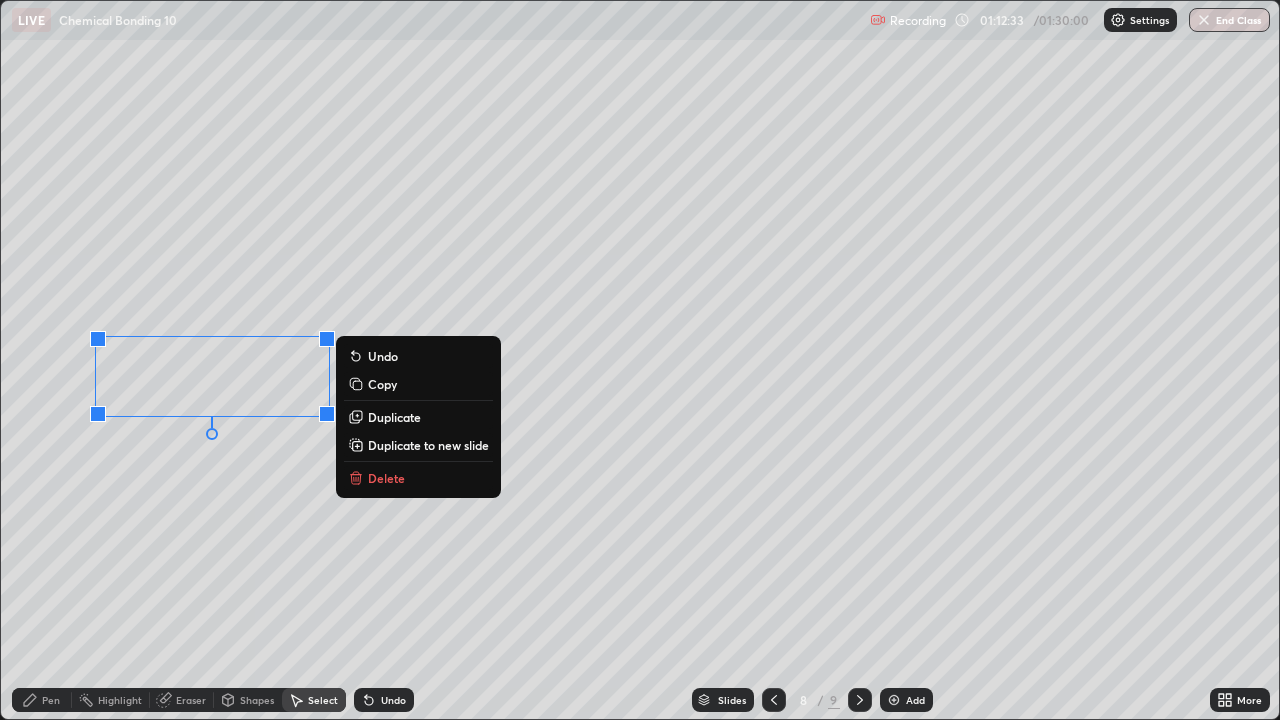 click on "Delete" at bounding box center (386, 478) 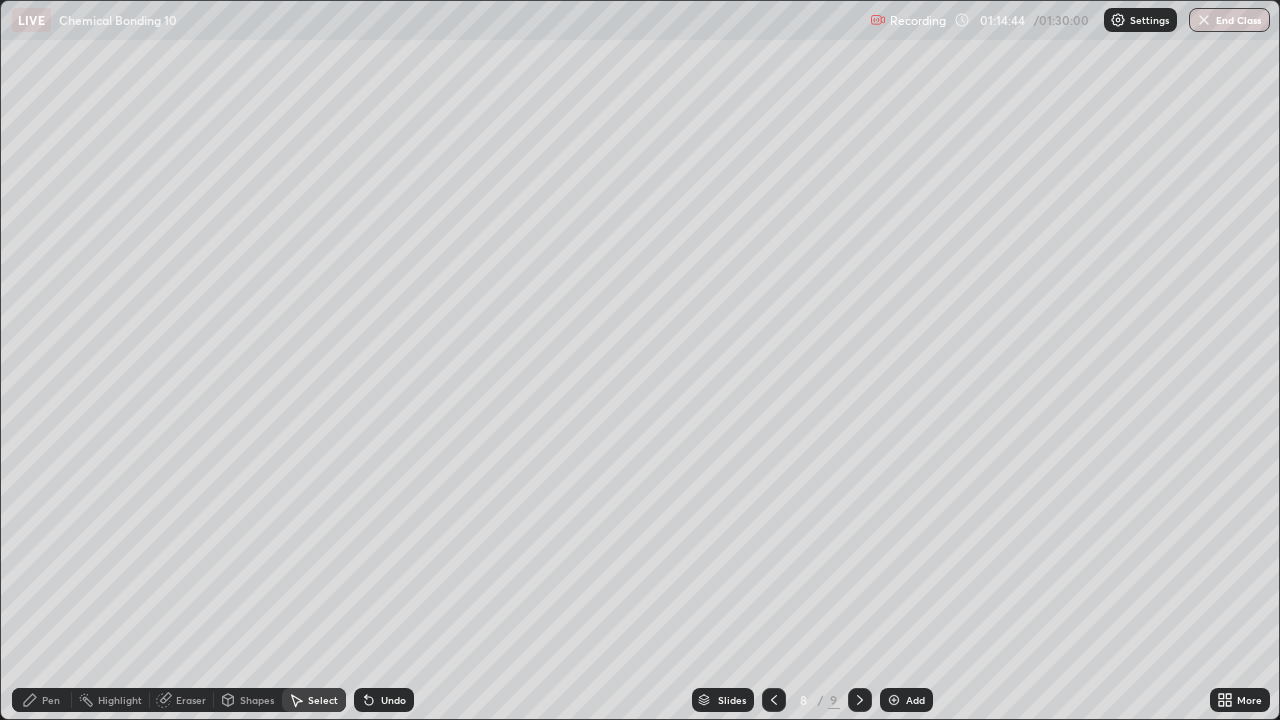 click 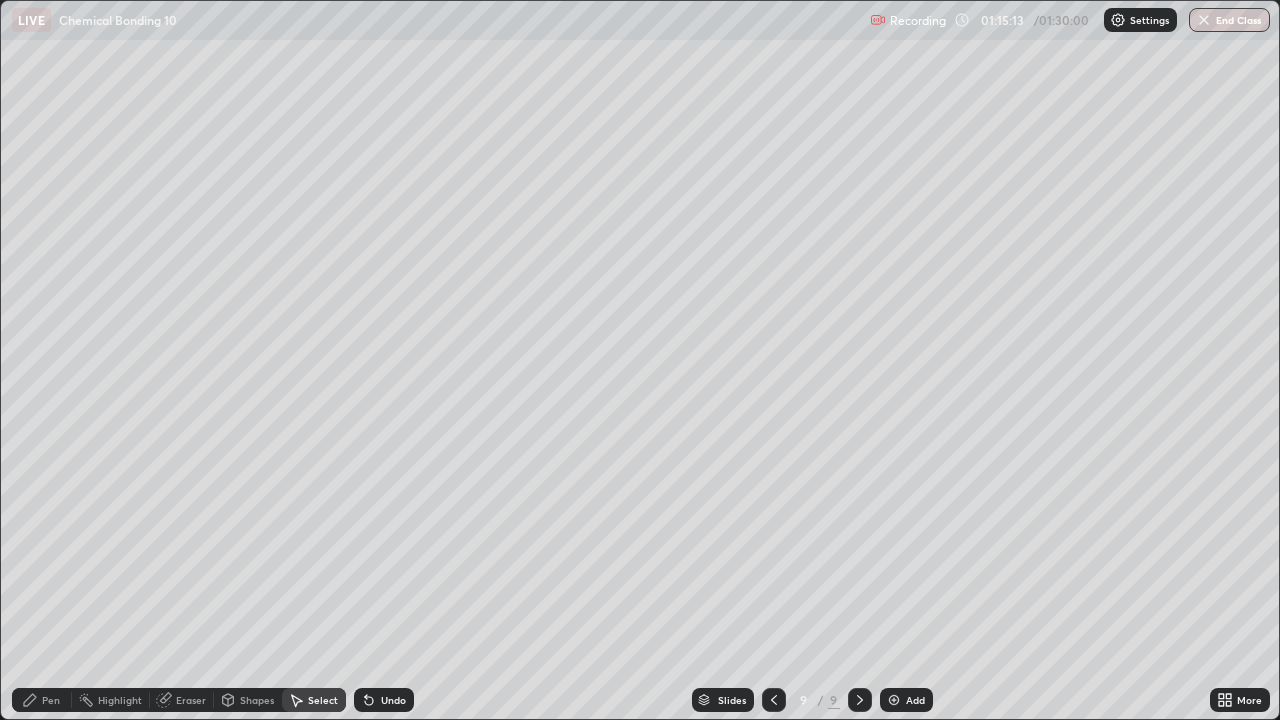 click on "Pen" at bounding box center [51, 700] 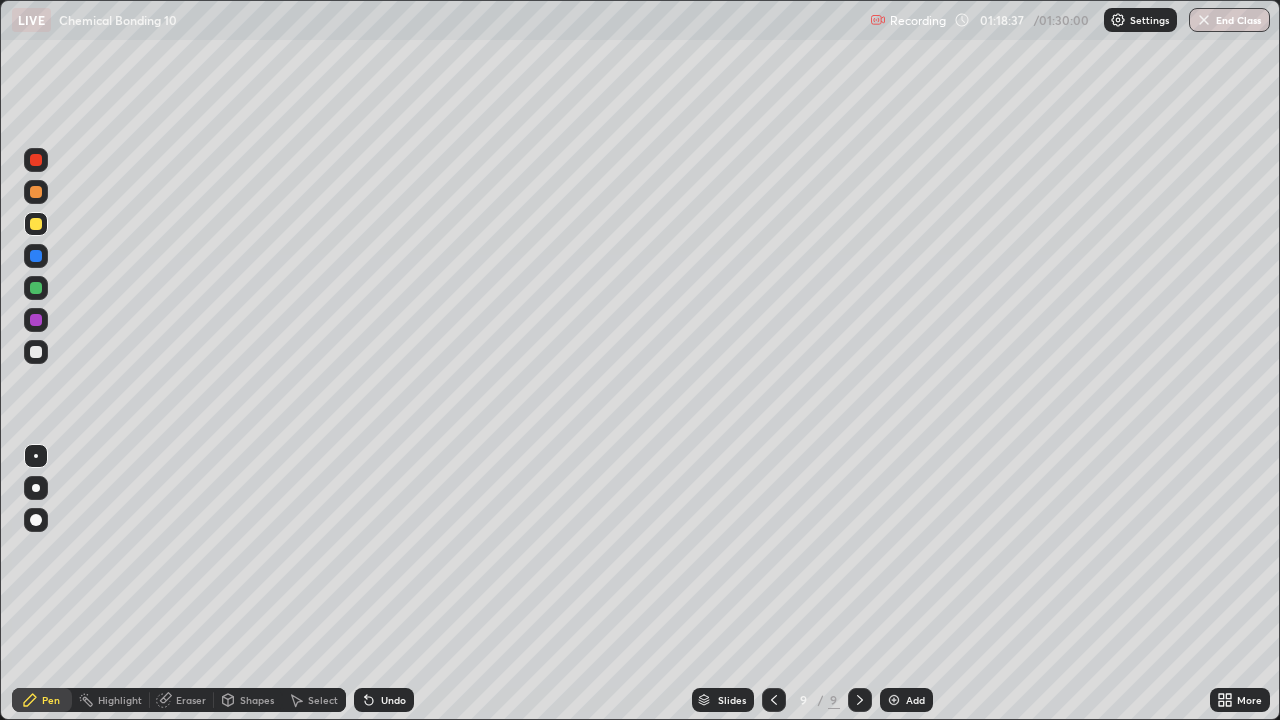 click 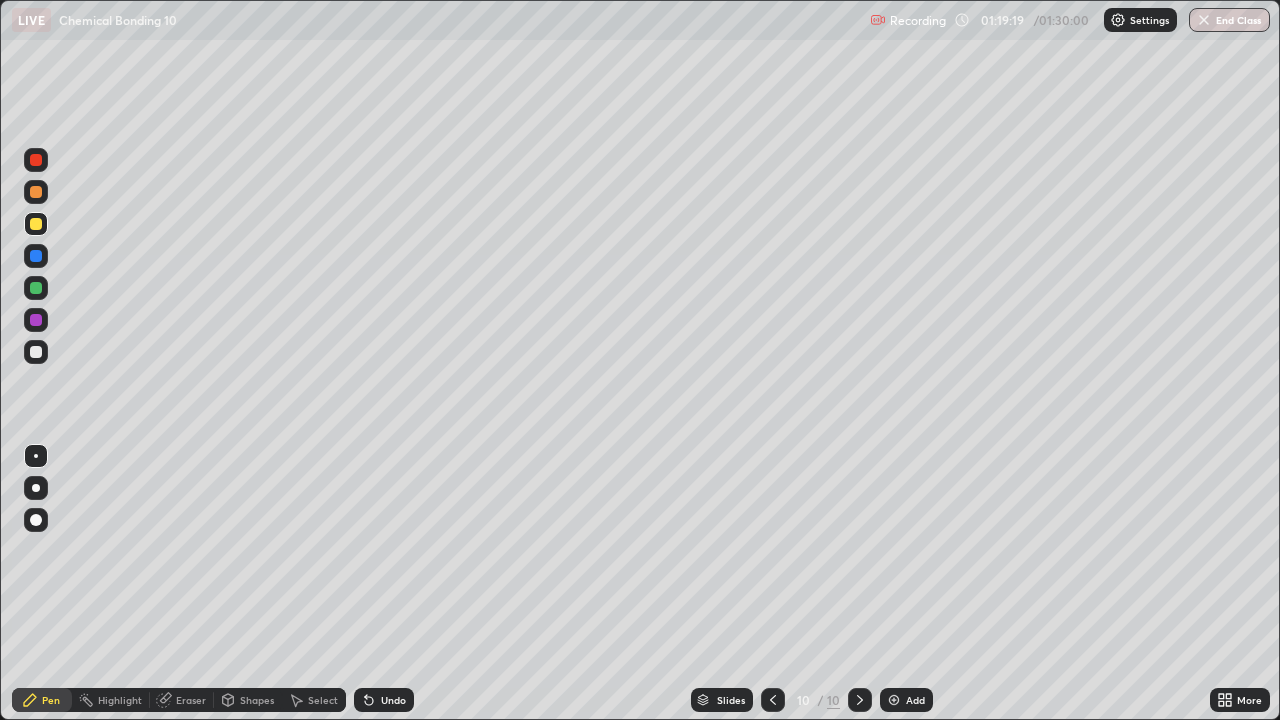 click on "Undo" at bounding box center (384, 700) 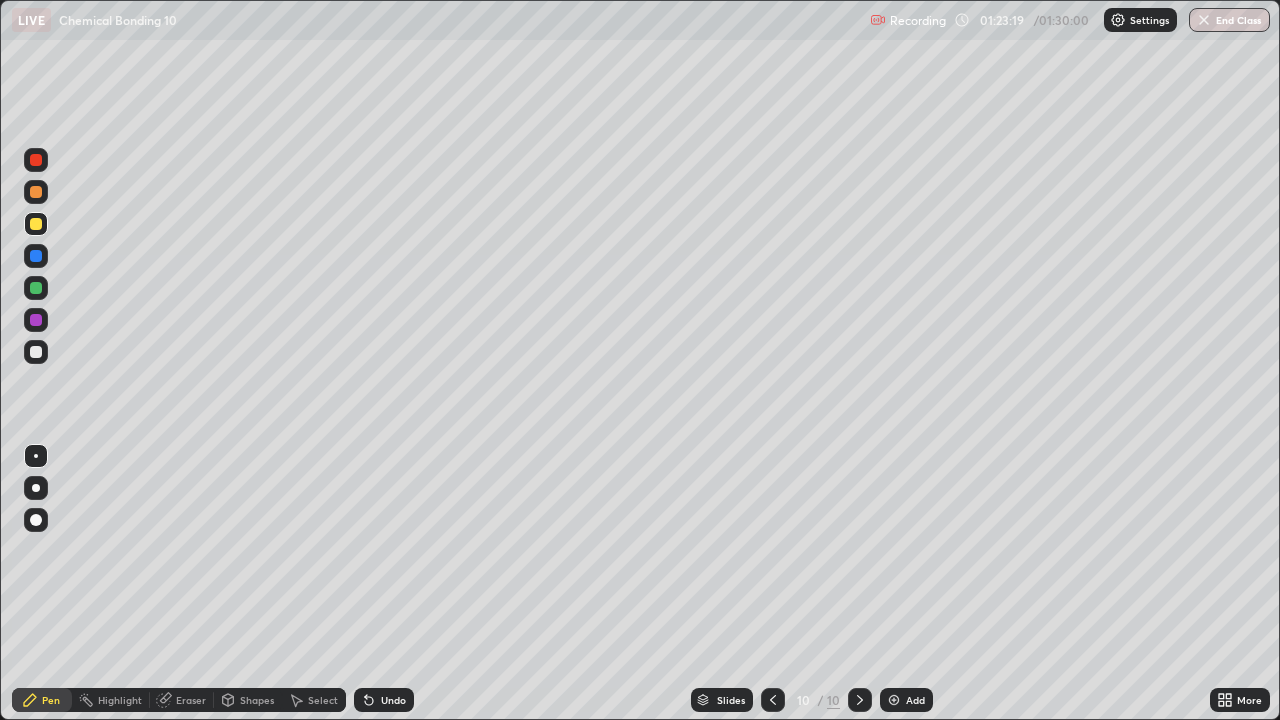 click at bounding box center (36, 288) 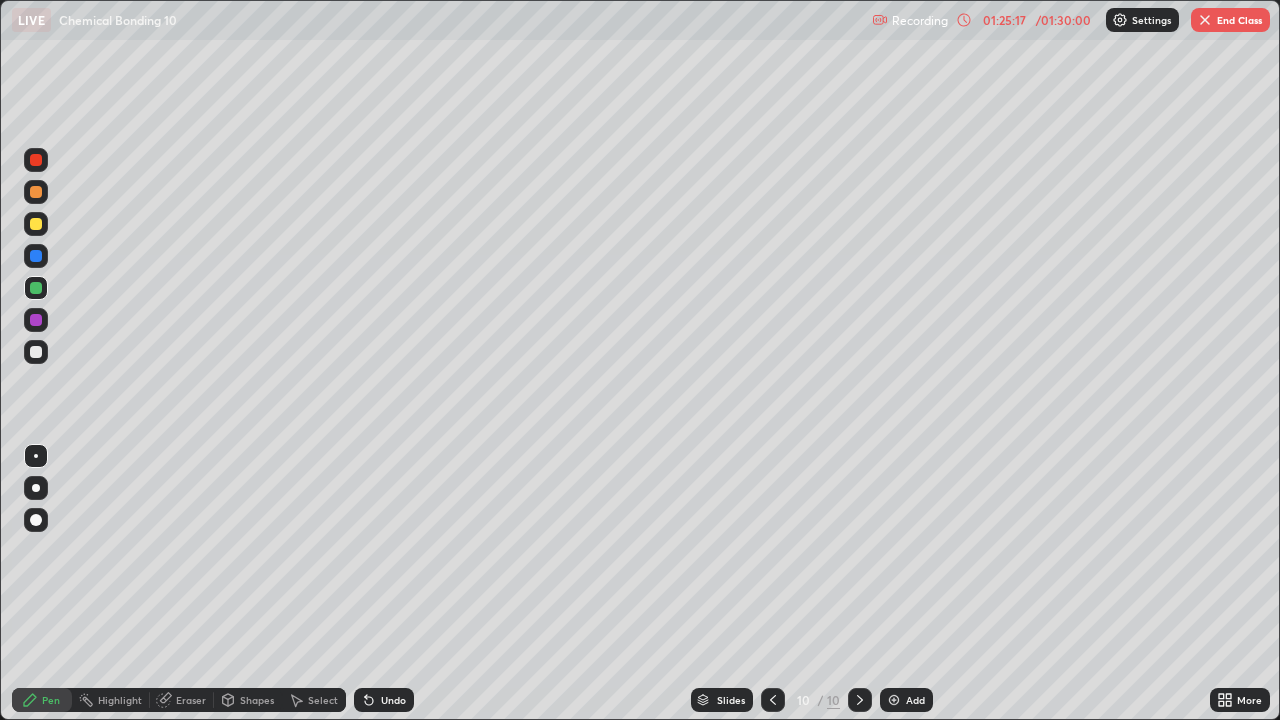 click at bounding box center [36, 224] 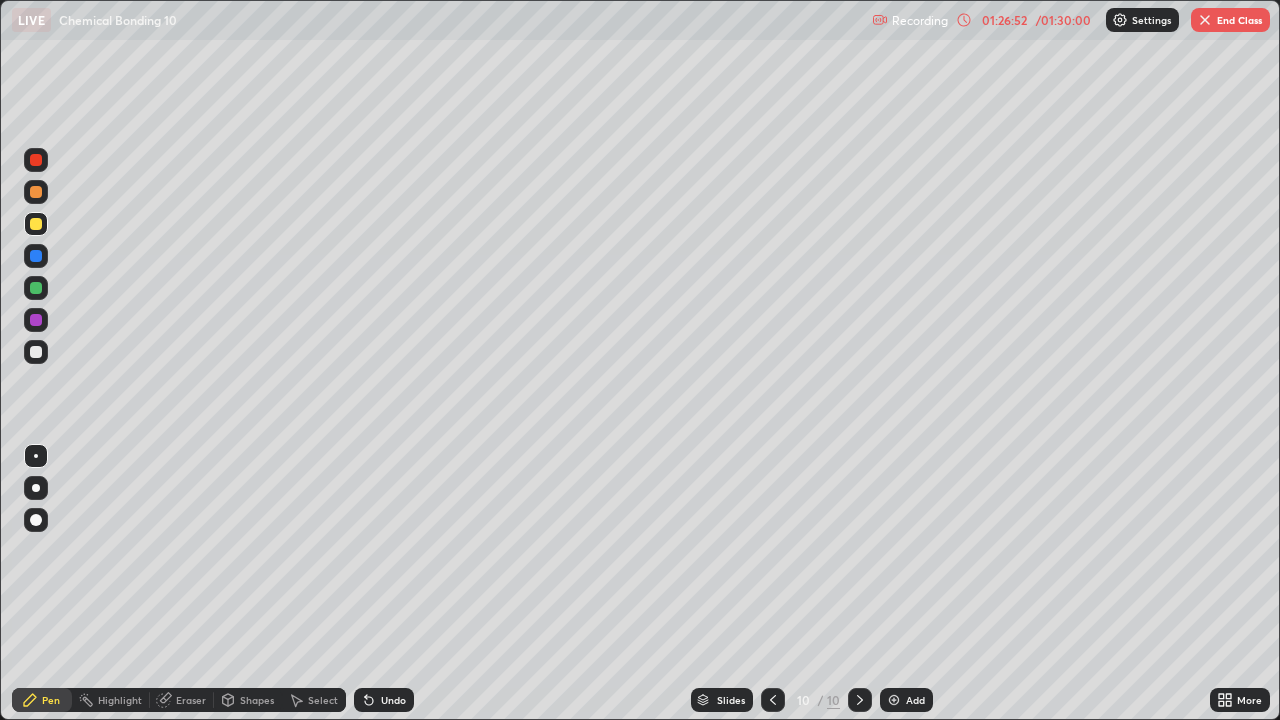click at bounding box center [36, 160] 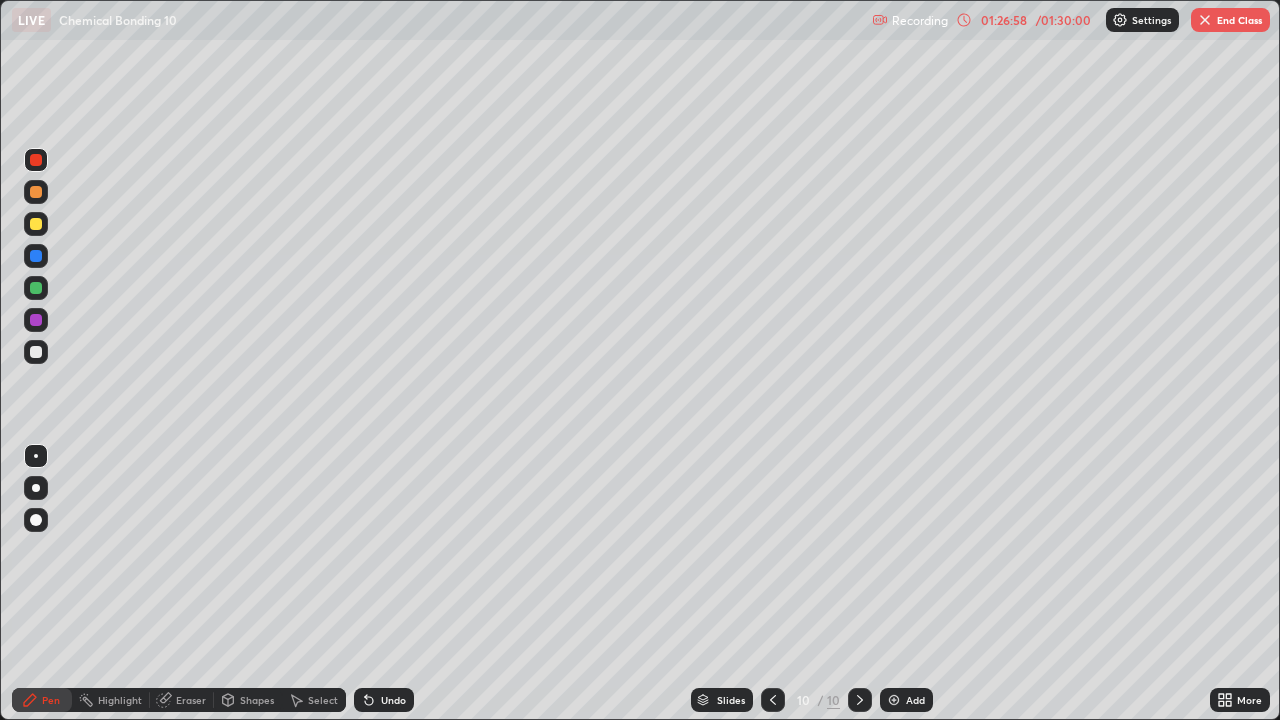click at bounding box center (36, 288) 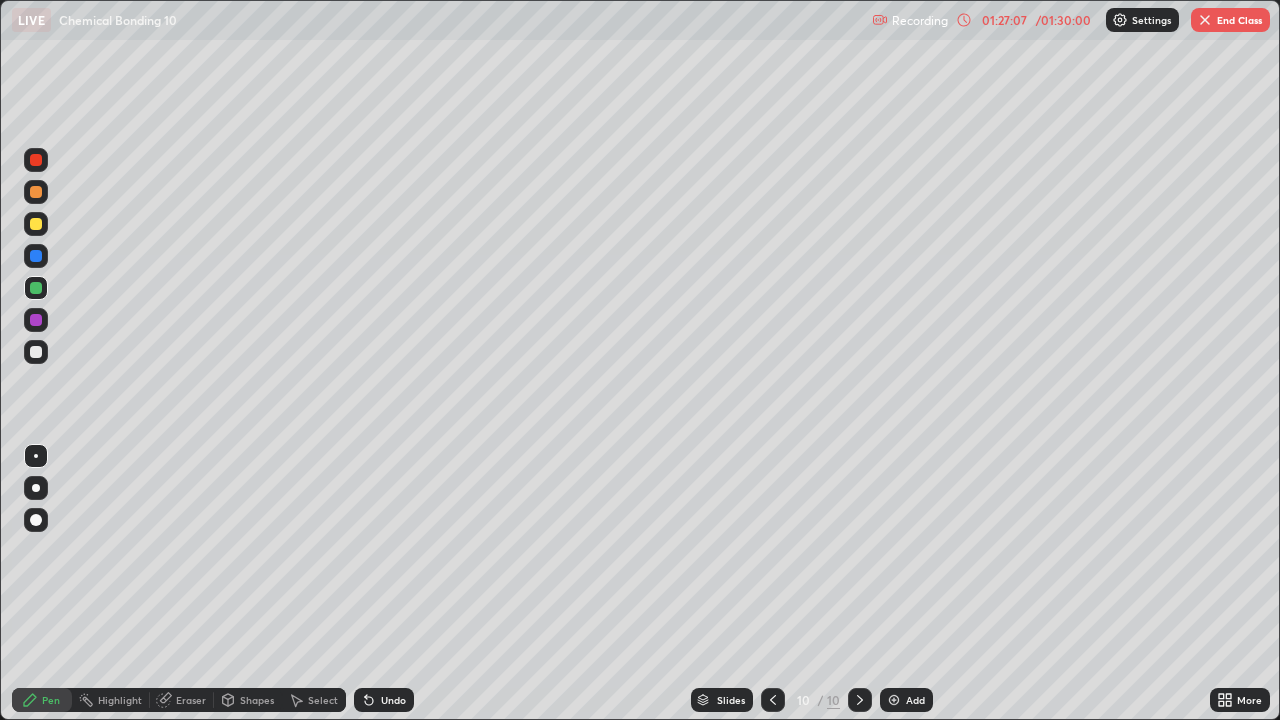 click on "Undo" at bounding box center [393, 700] 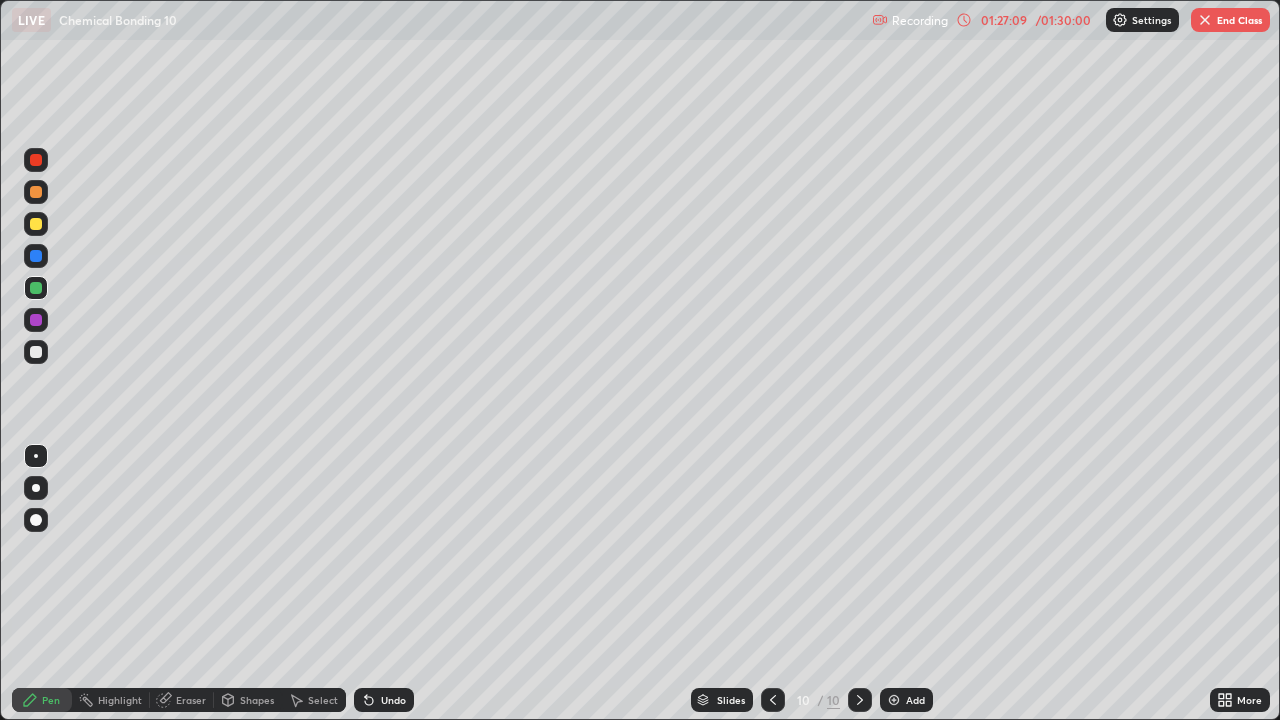 click on "Undo" at bounding box center (393, 700) 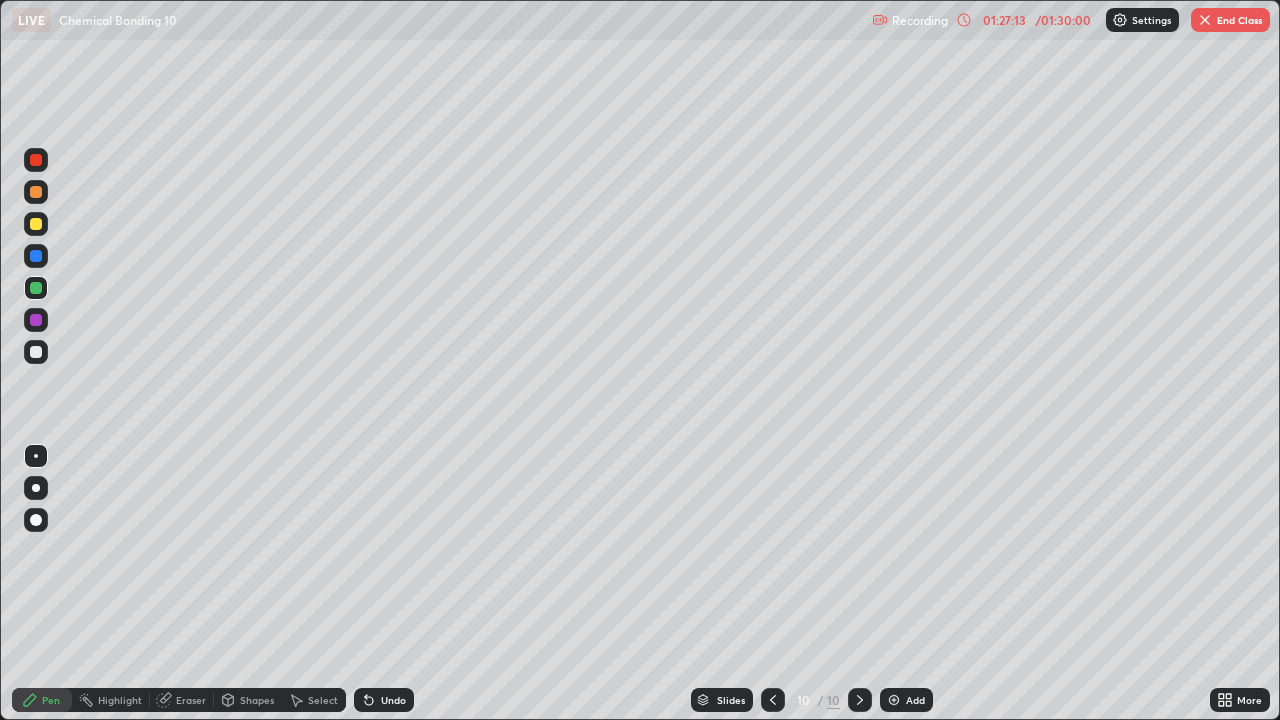 click at bounding box center [36, 224] 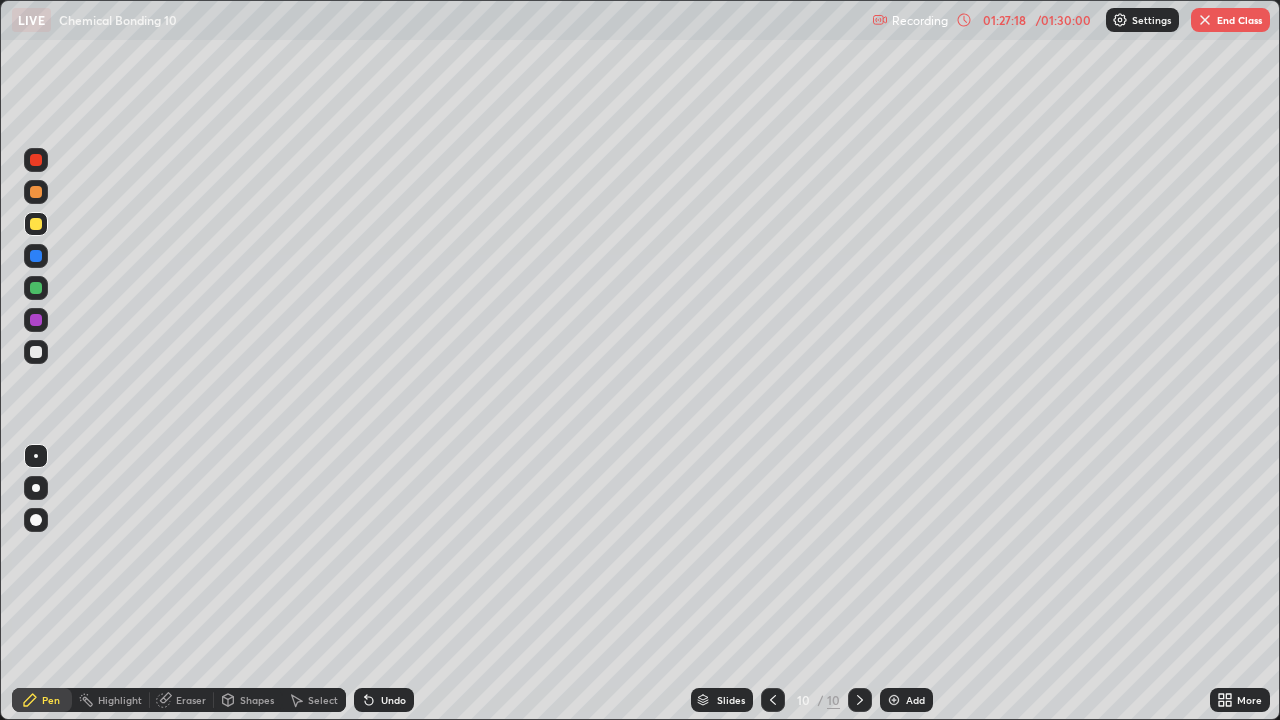click at bounding box center (36, 288) 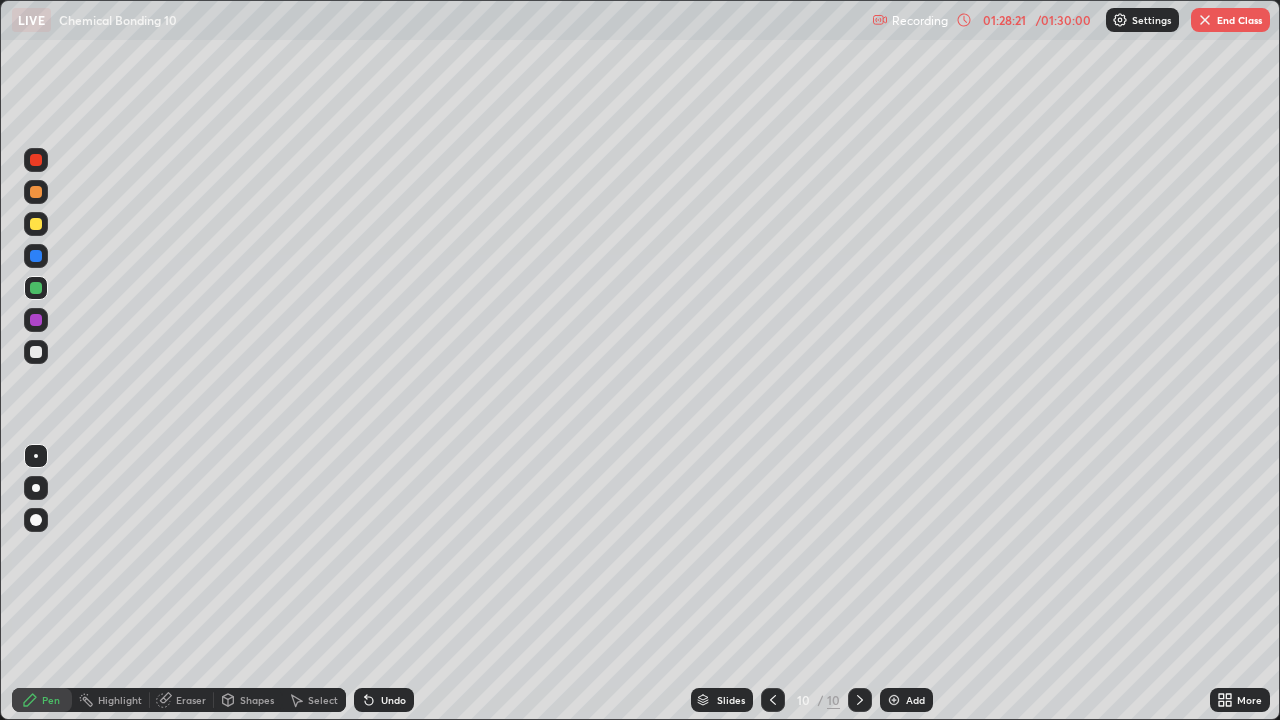 click at bounding box center (36, 224) 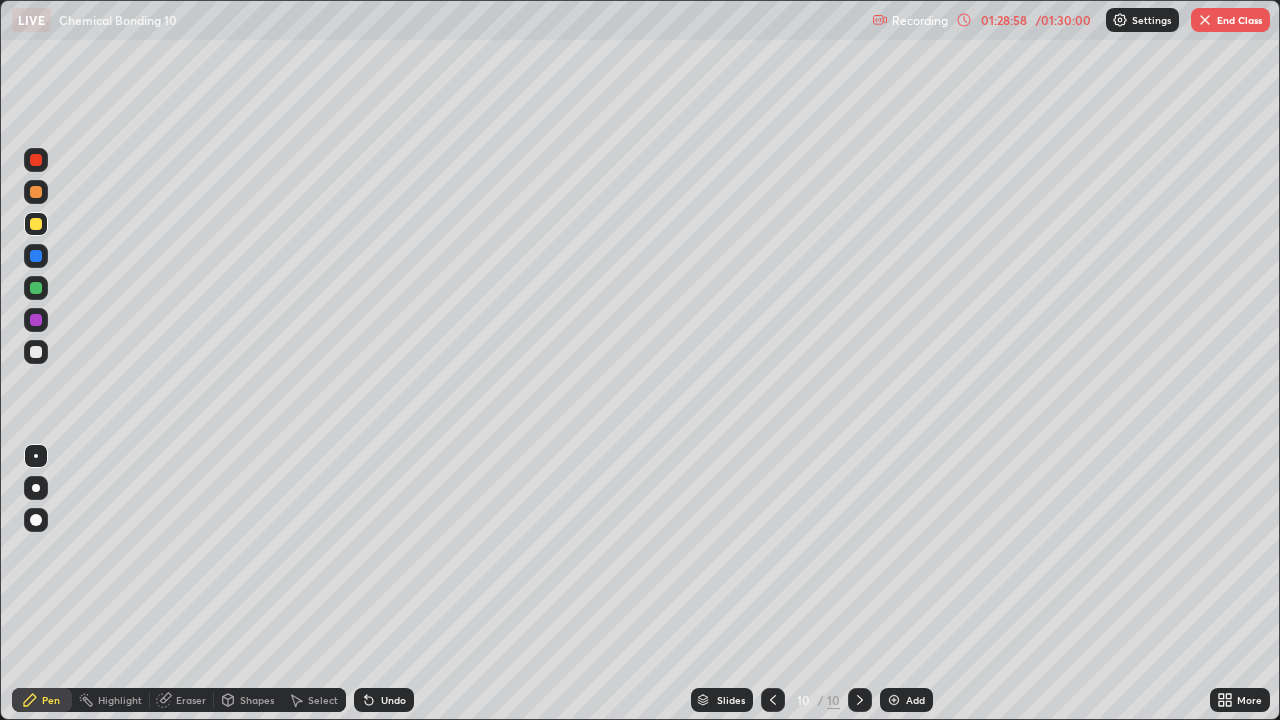 click on "Undo" at bounding box center [393, 700] 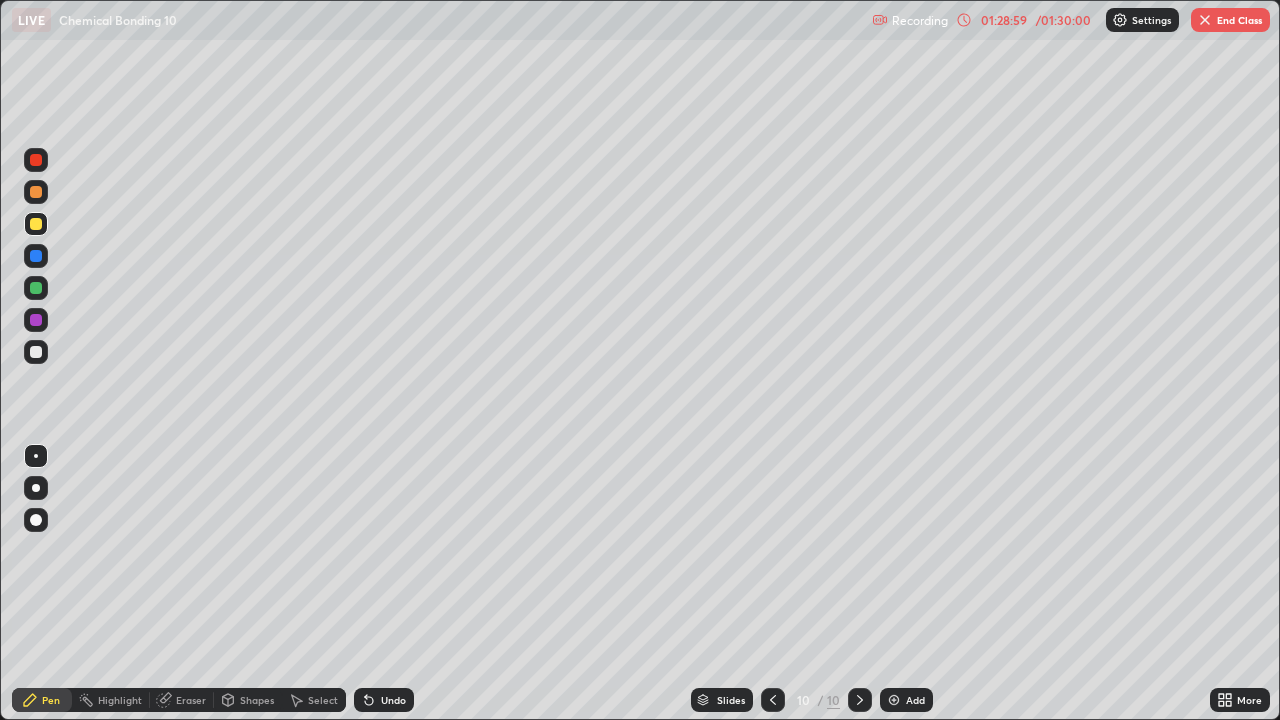 click on "Undo" at bounding box center (384, 700) 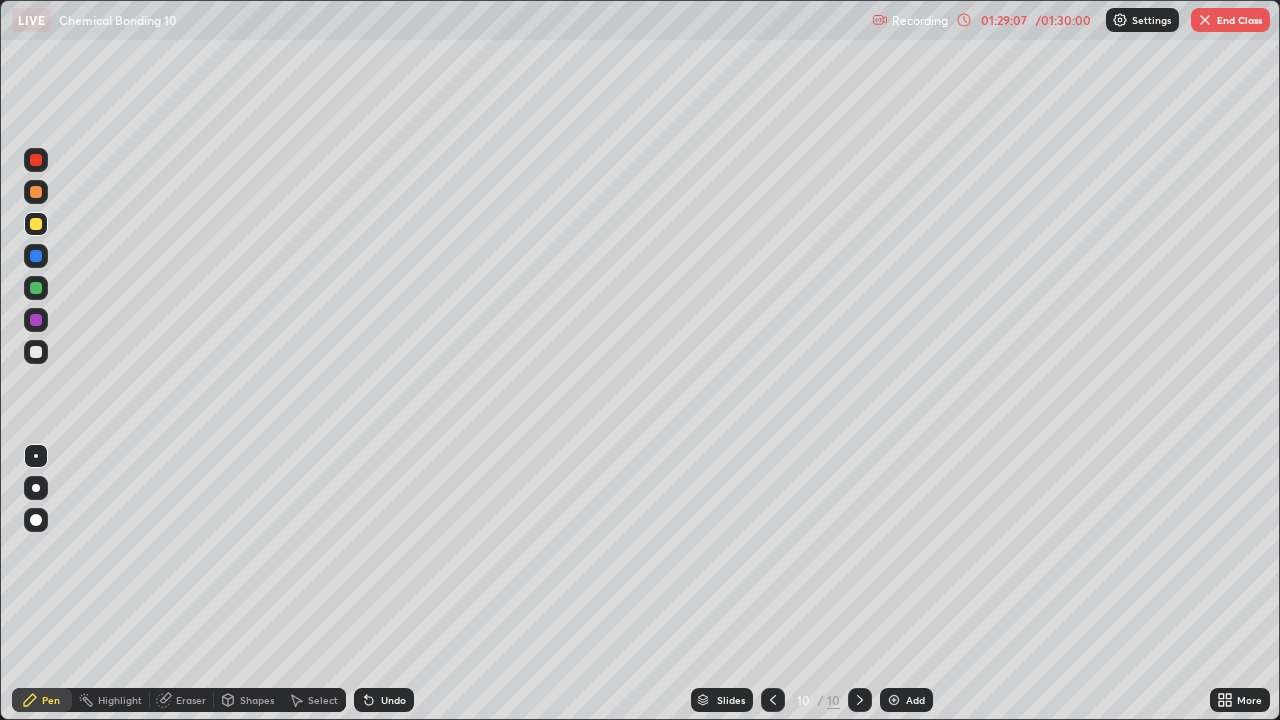 click on "Undo" at bounding box center (384, 700) 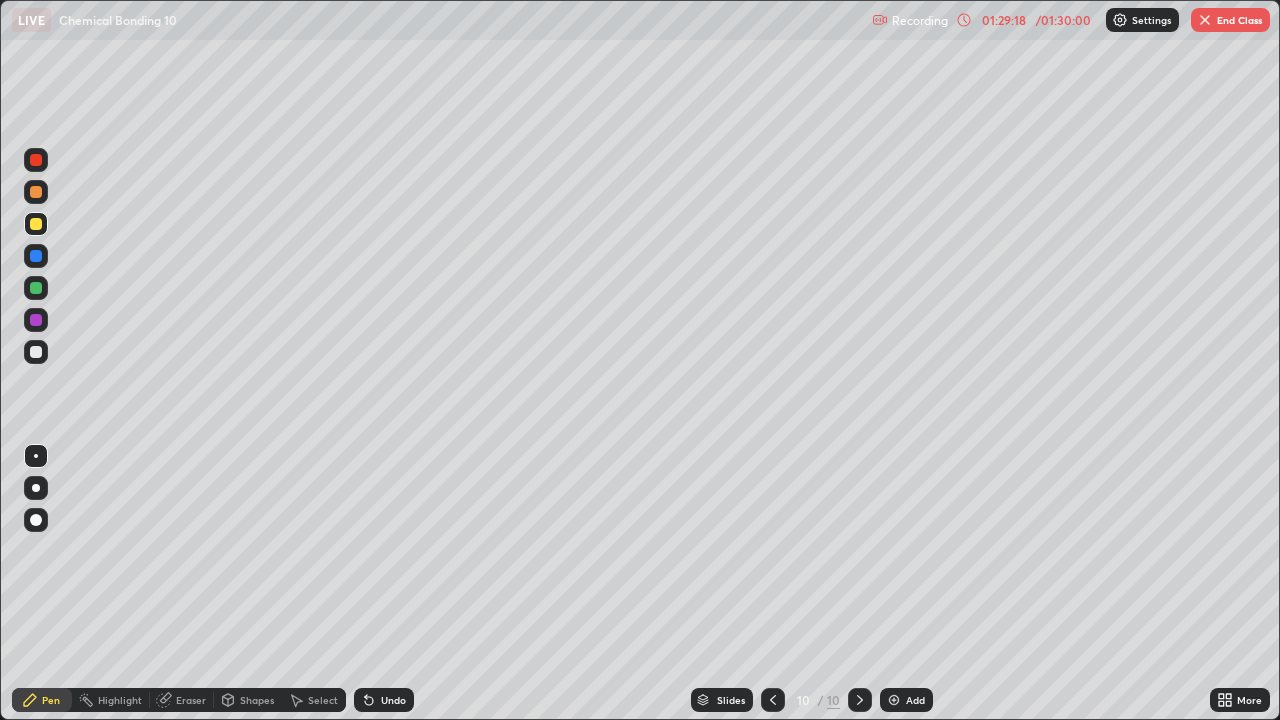 click on "Undo" at bounding box center (393, 700) 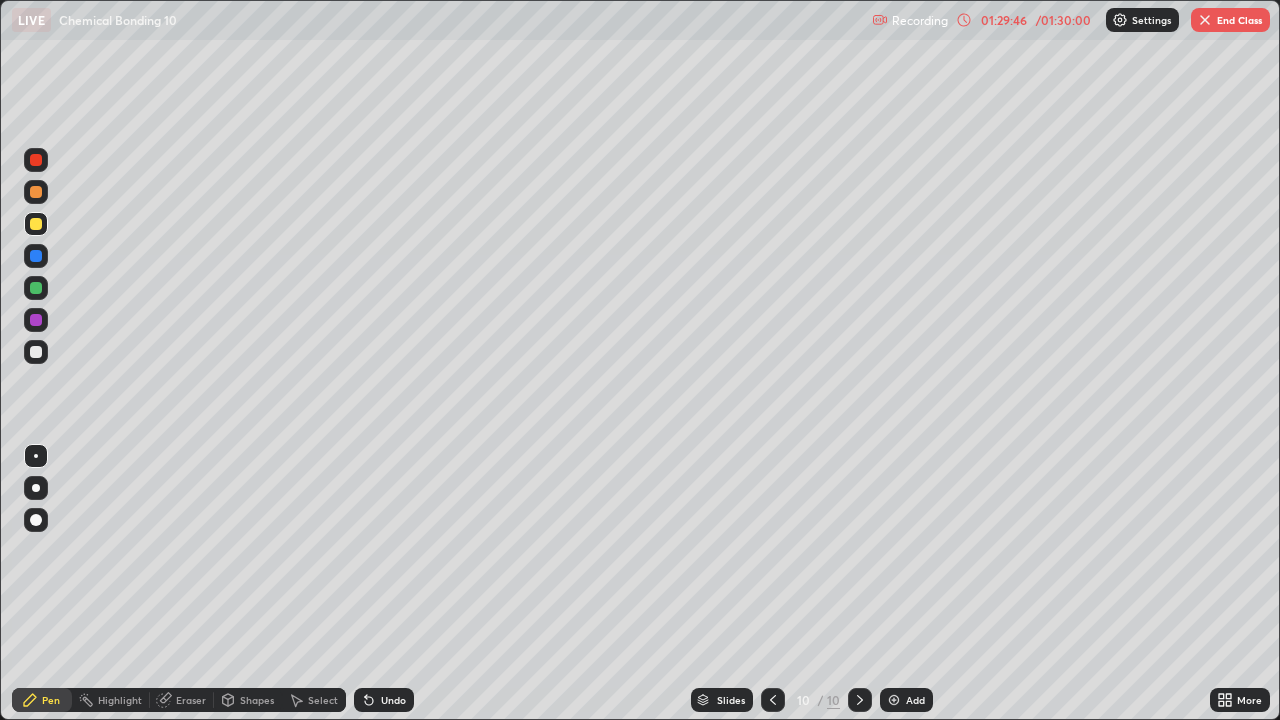 click 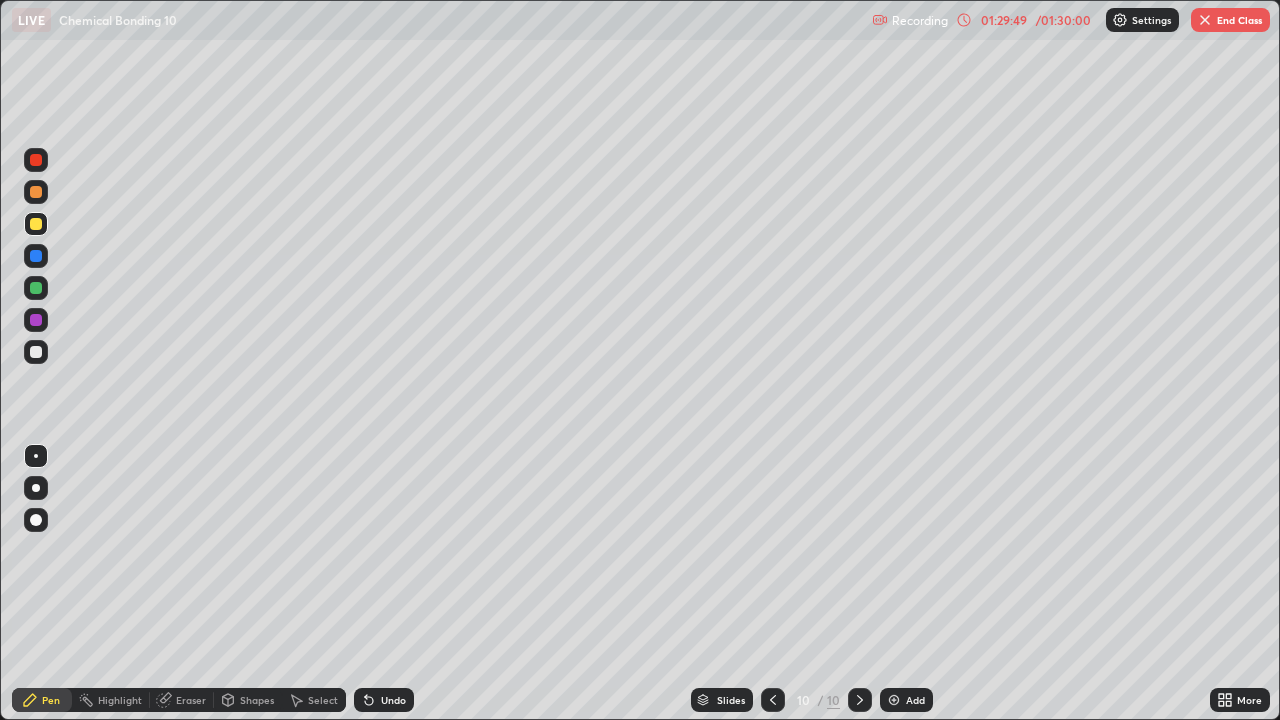 click on "Eraser" at bounding box center (191, 700) 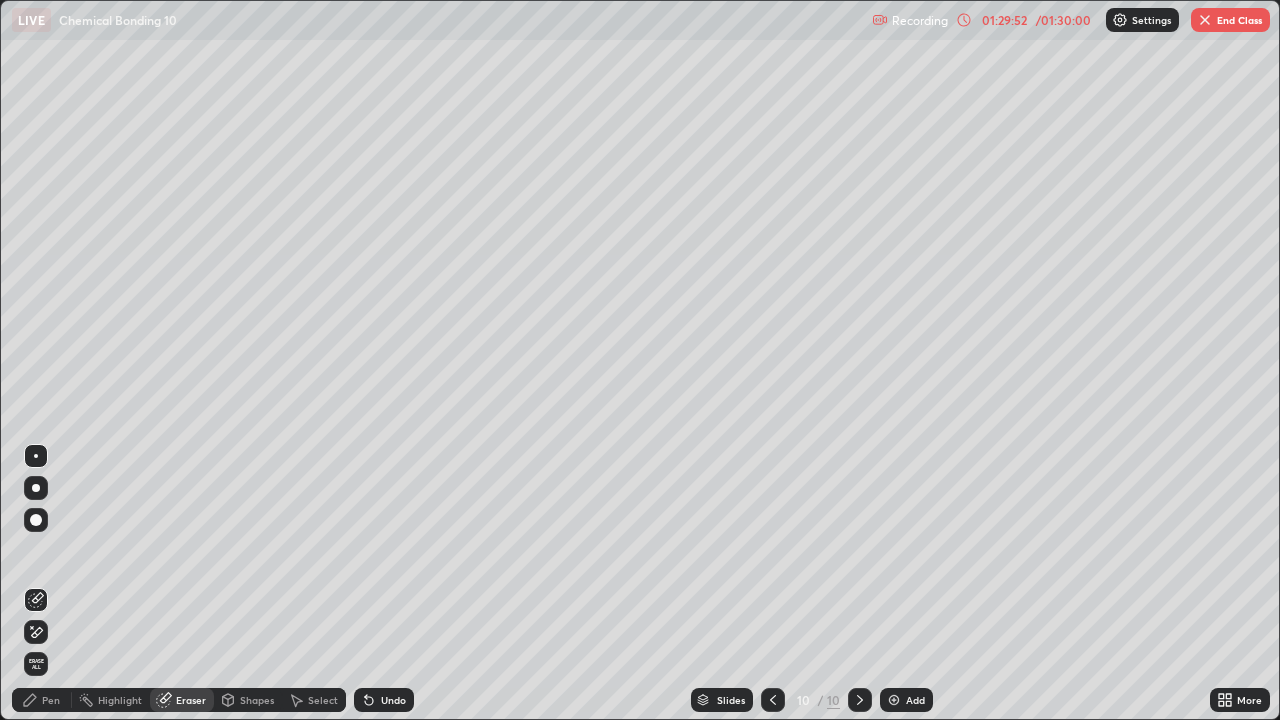click on "Pen" at bounding box center (51, 700) 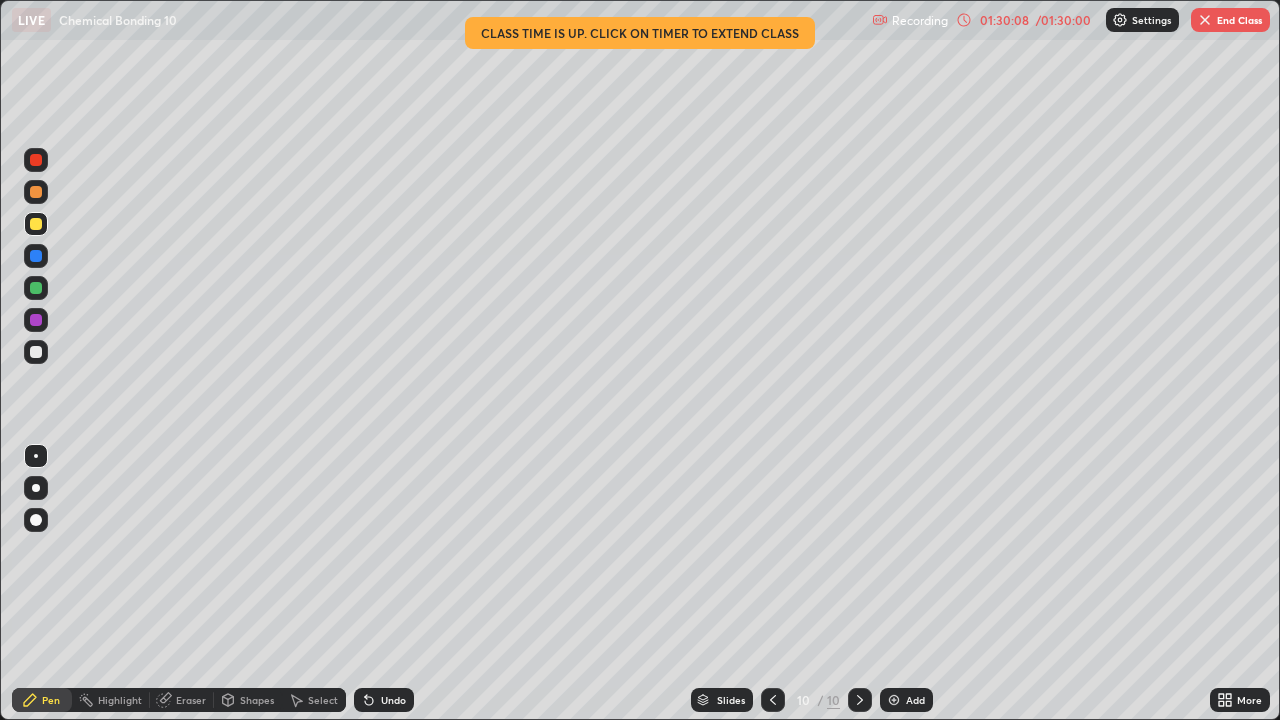 click on "01:30:08" at bounding box center [1004, 20] 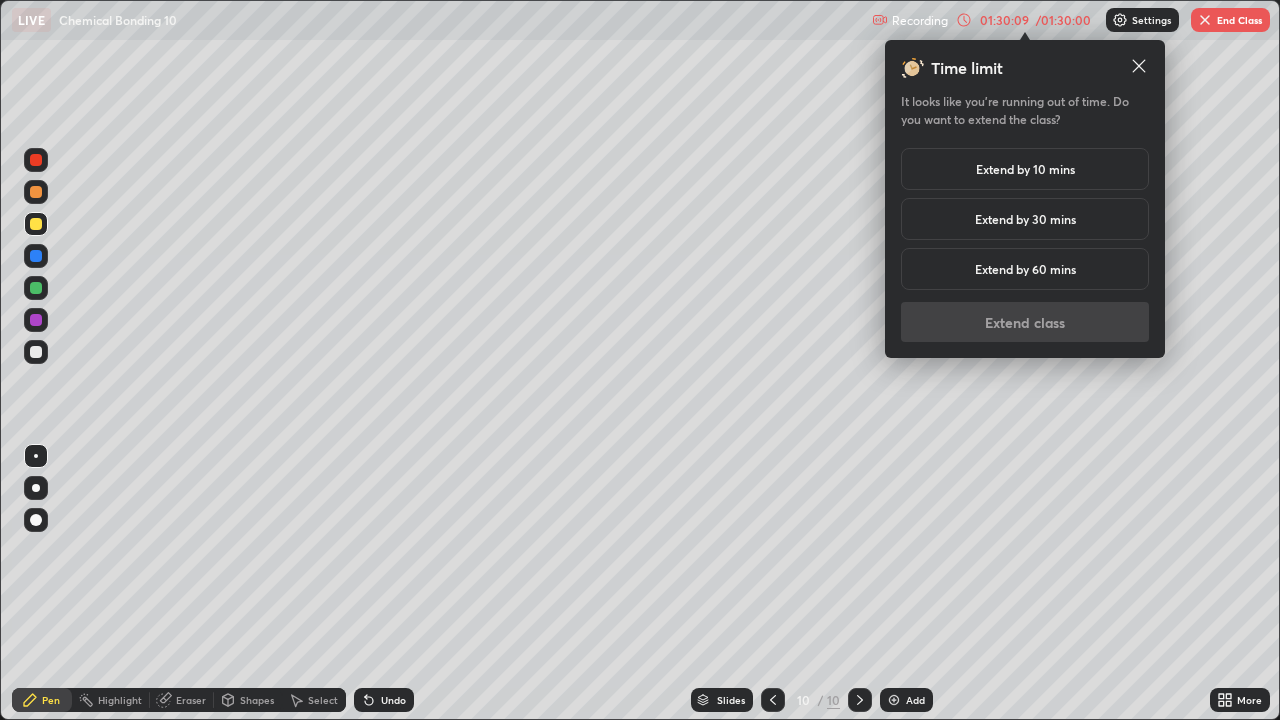 click on "Extend by 10 mins" at bounding box center (1025, 169) 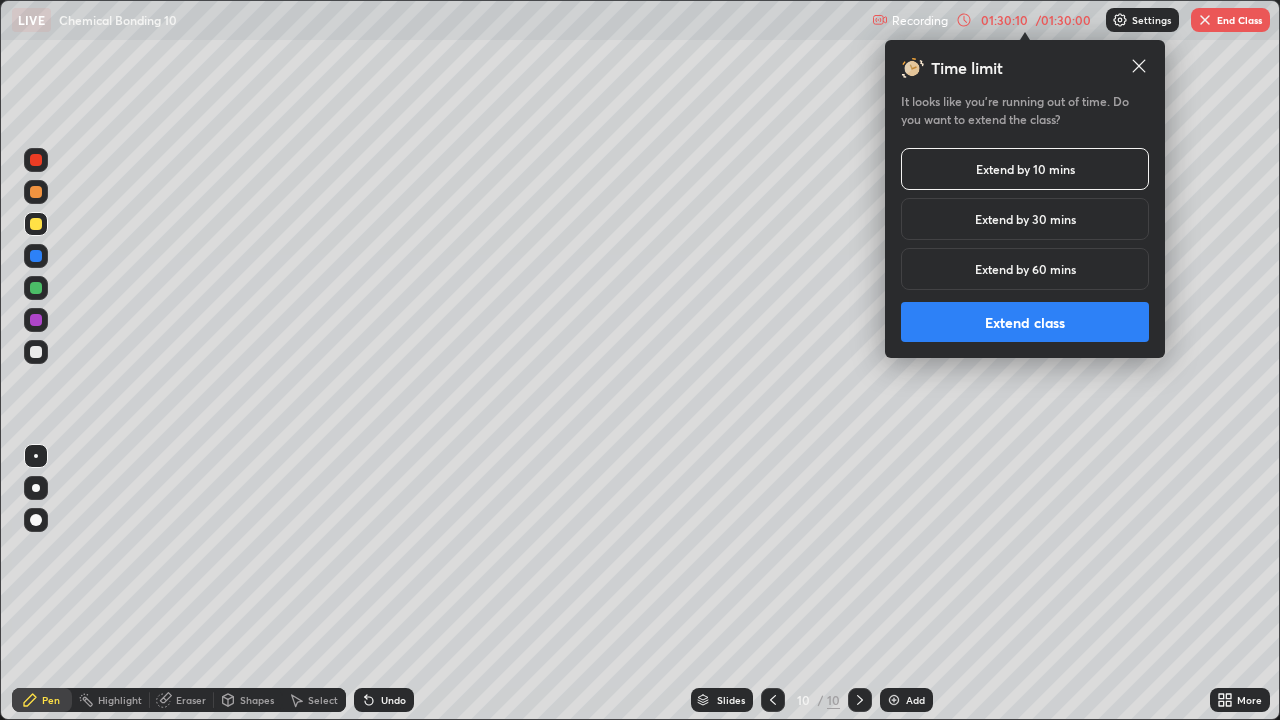 click on "Extend class" at bounding box center [1025, 322] 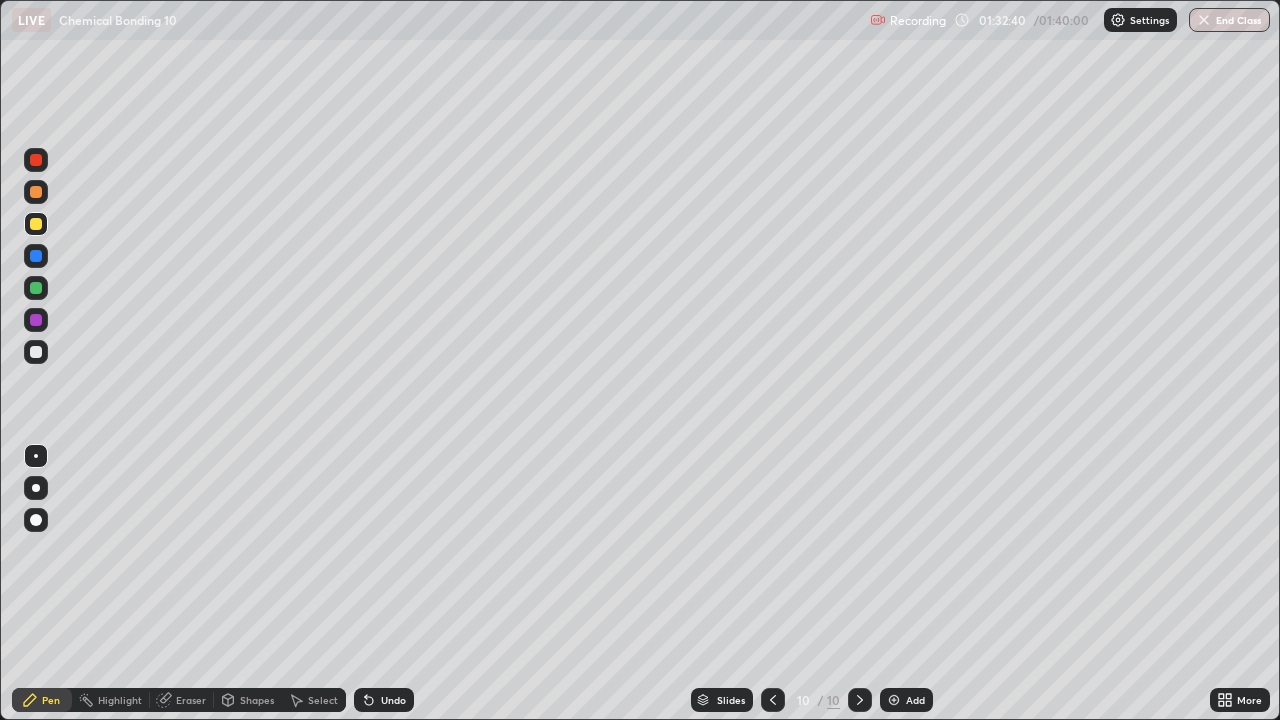 click at bounding box center [36, 224] 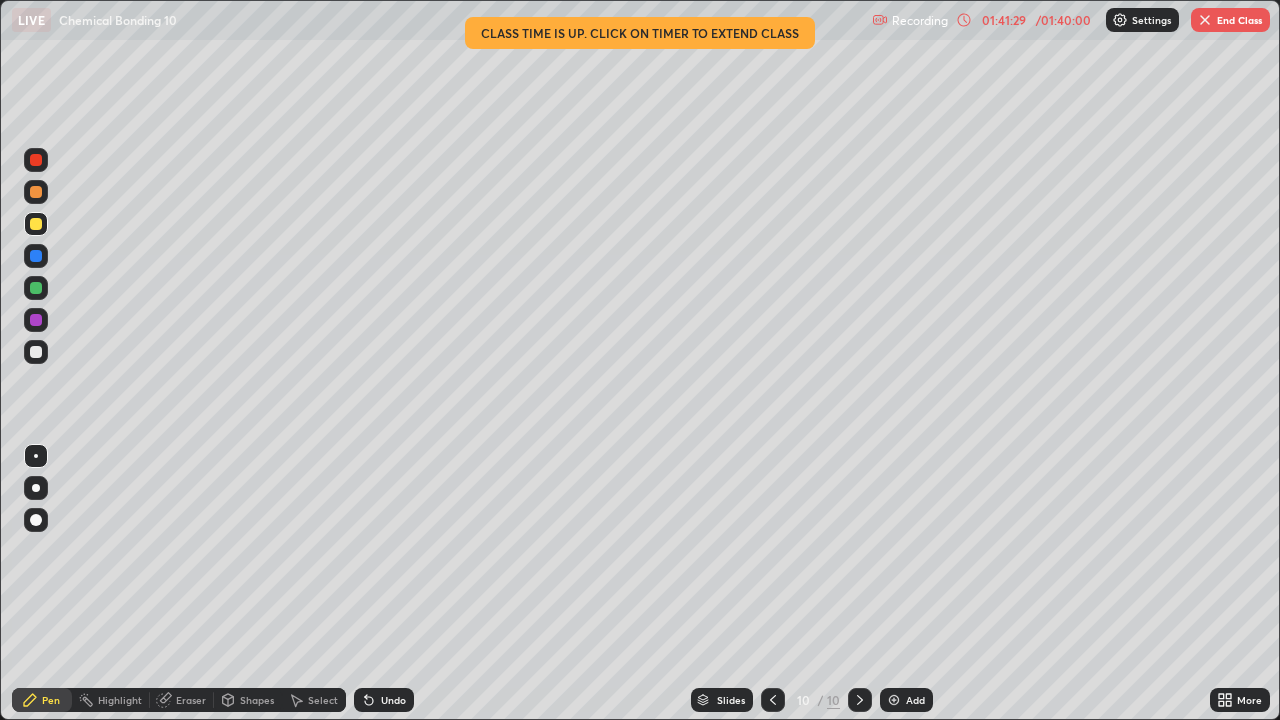 click at bounding box center [1205, 20] 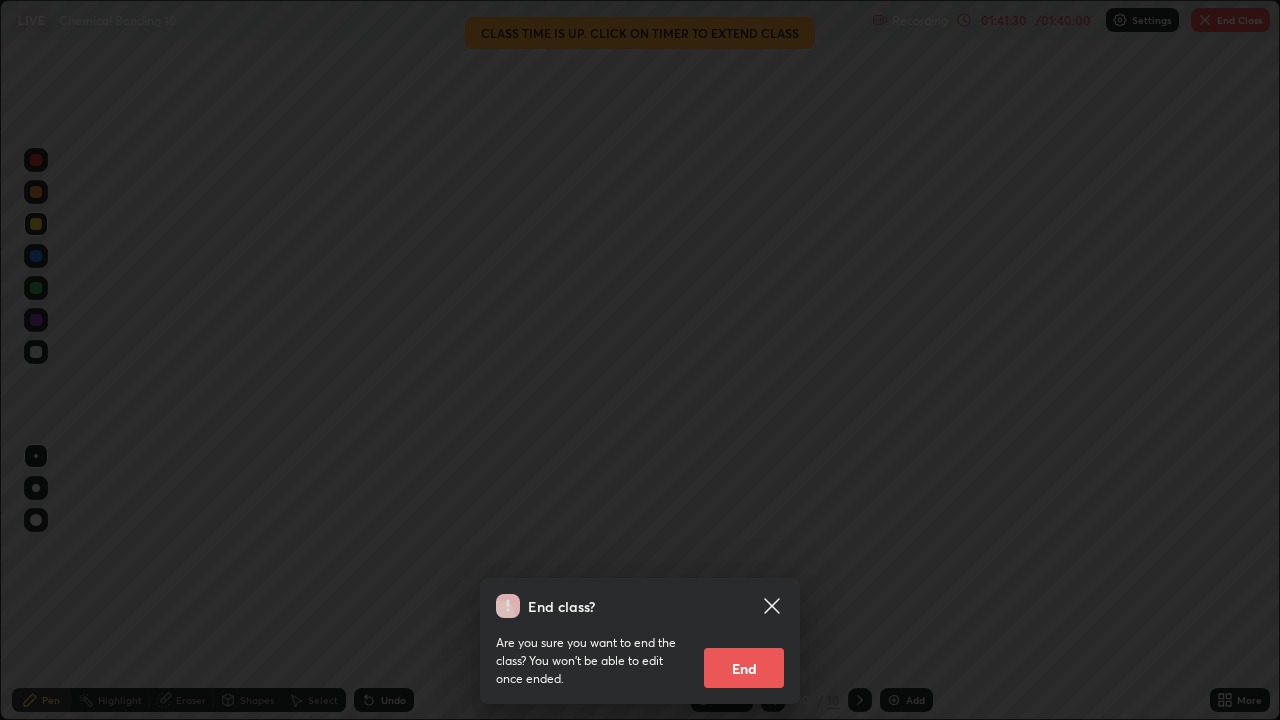 click on "End" at bounding box center [744, 668] 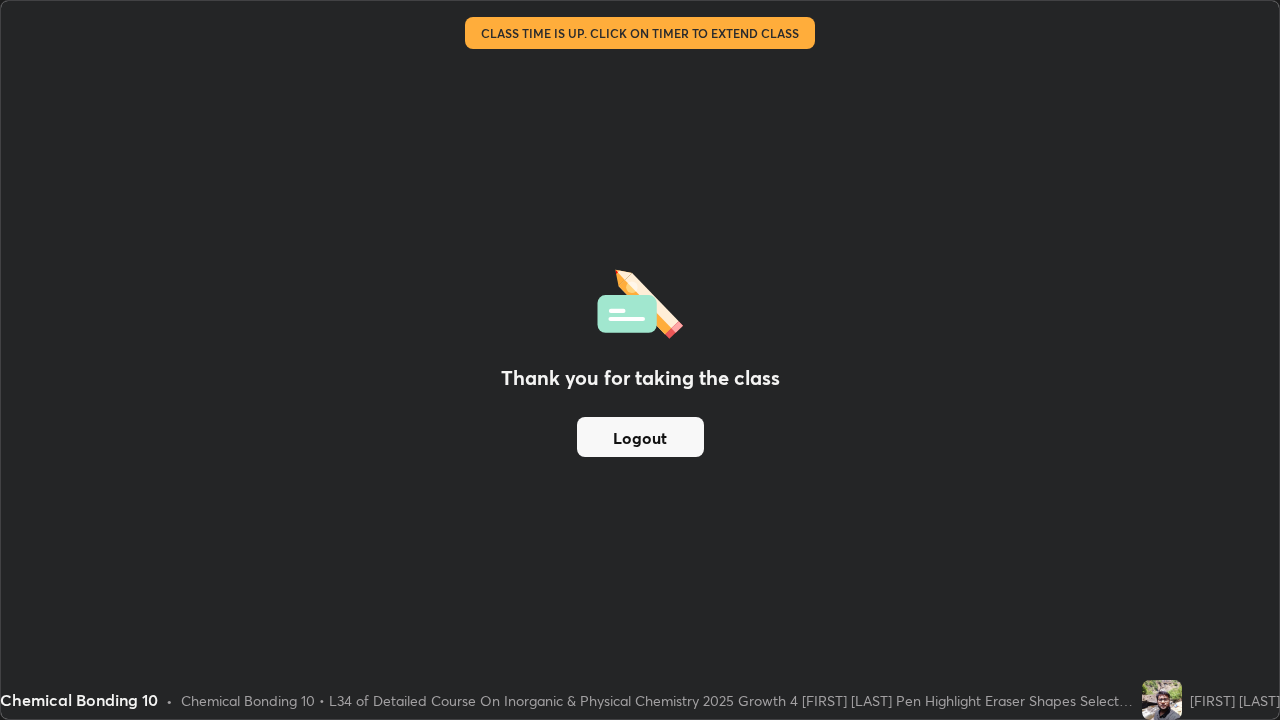 click on "Logout" at bounding box center (640, 437) 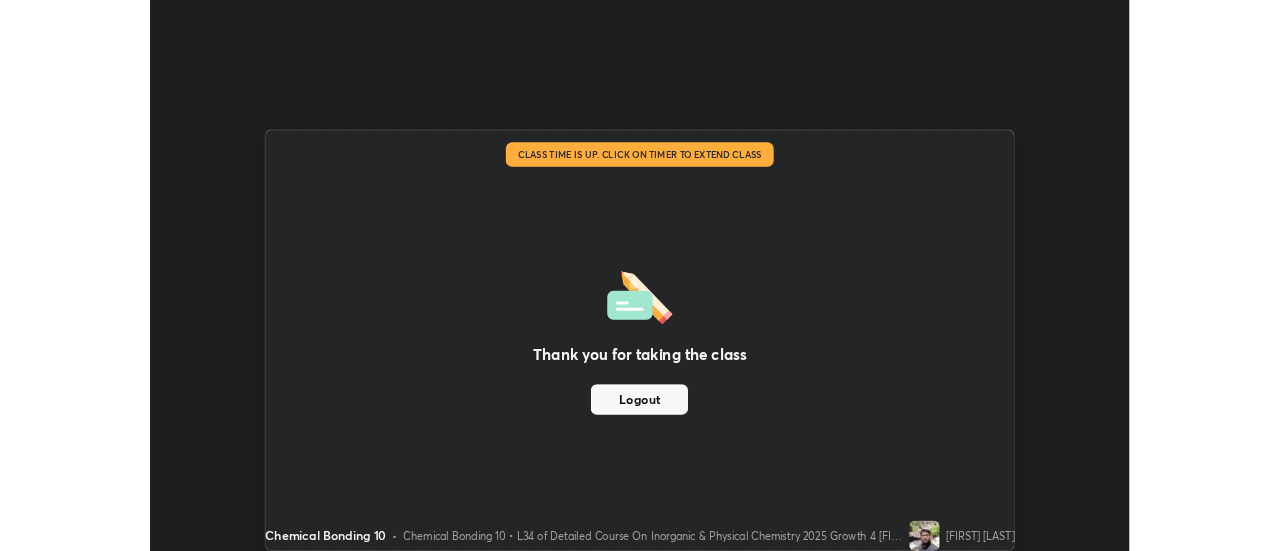 scroll, scrollTop: 551, scrollLeft: 1280, axis: both 